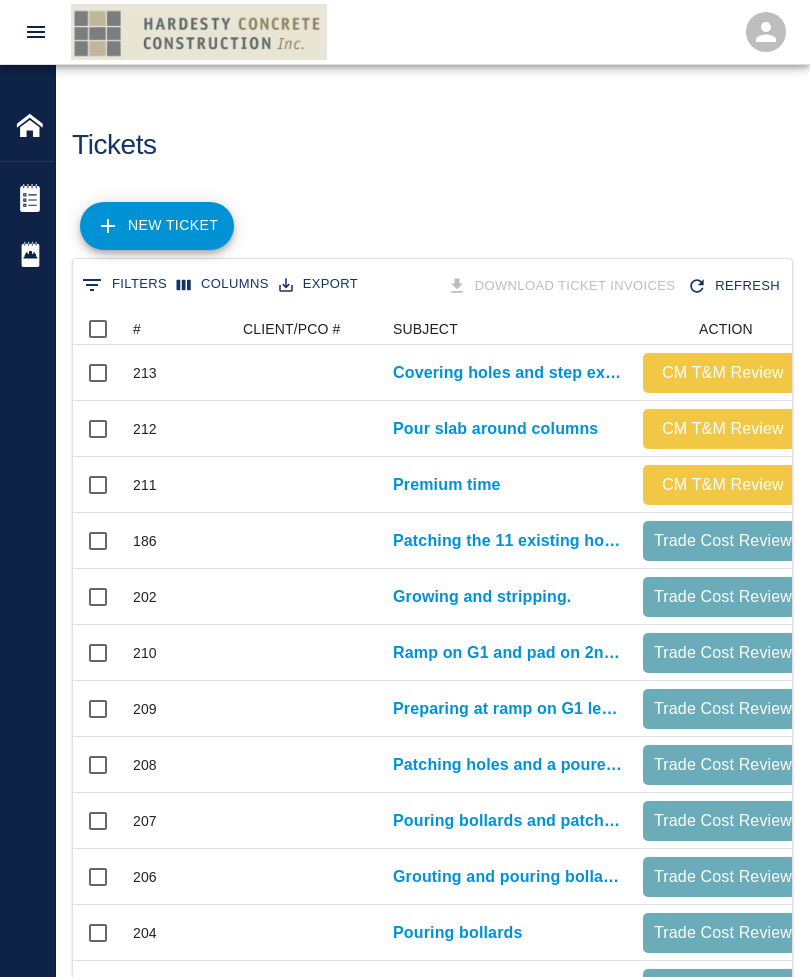 scroll, scrollTop: 0, scrollLeft: 0, axis: both 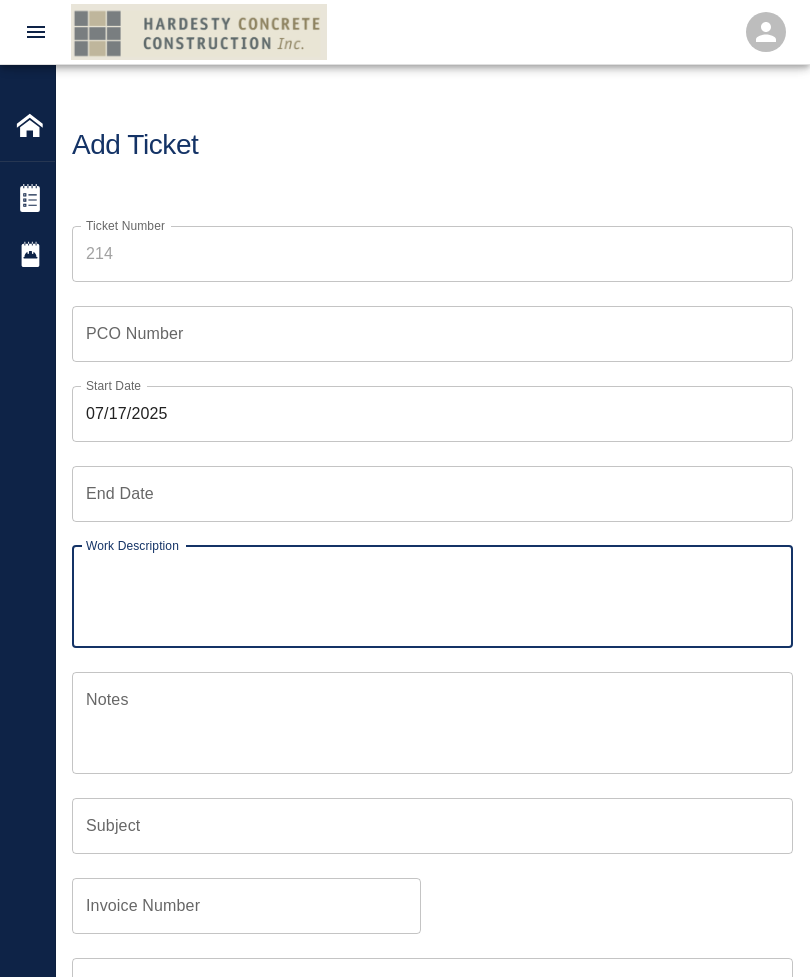 click on "07/17/2025" at bounding box center (432, 414) 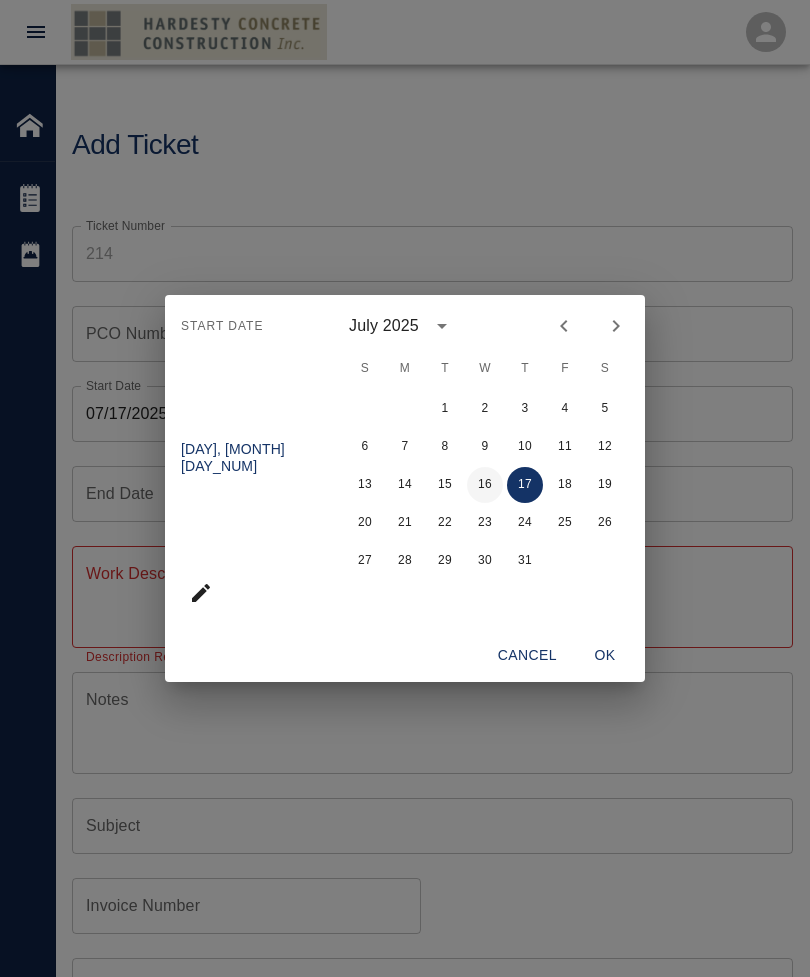 click on "16" at bounding box center (485, 485) 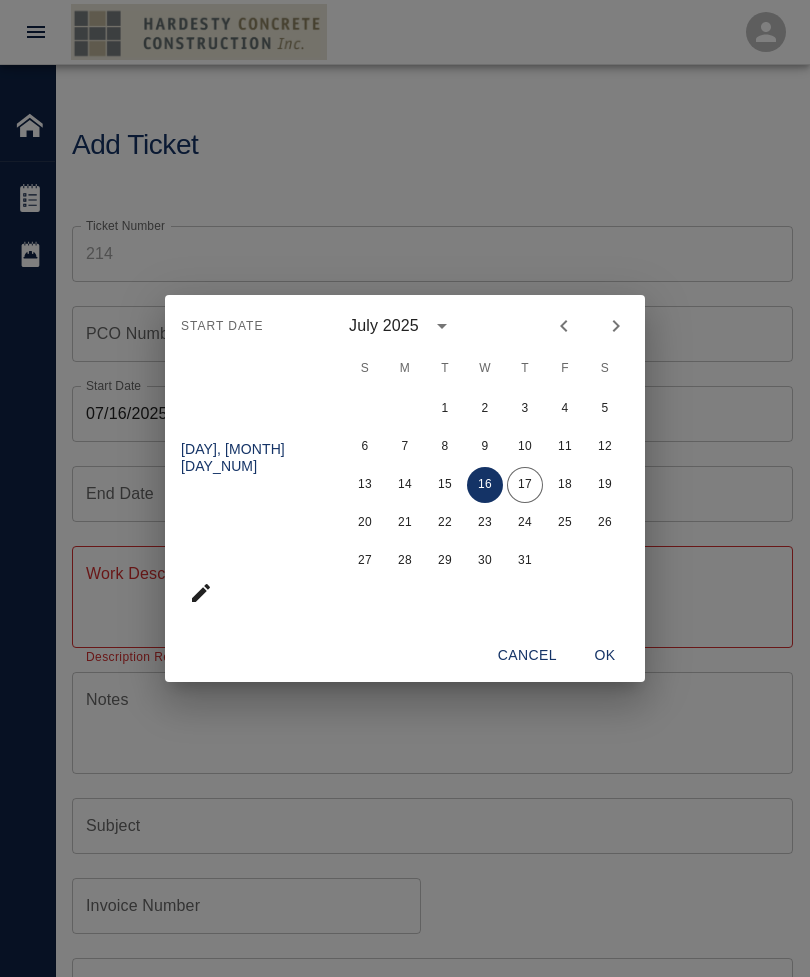 click on "OK" at bounding box center [605, 655] 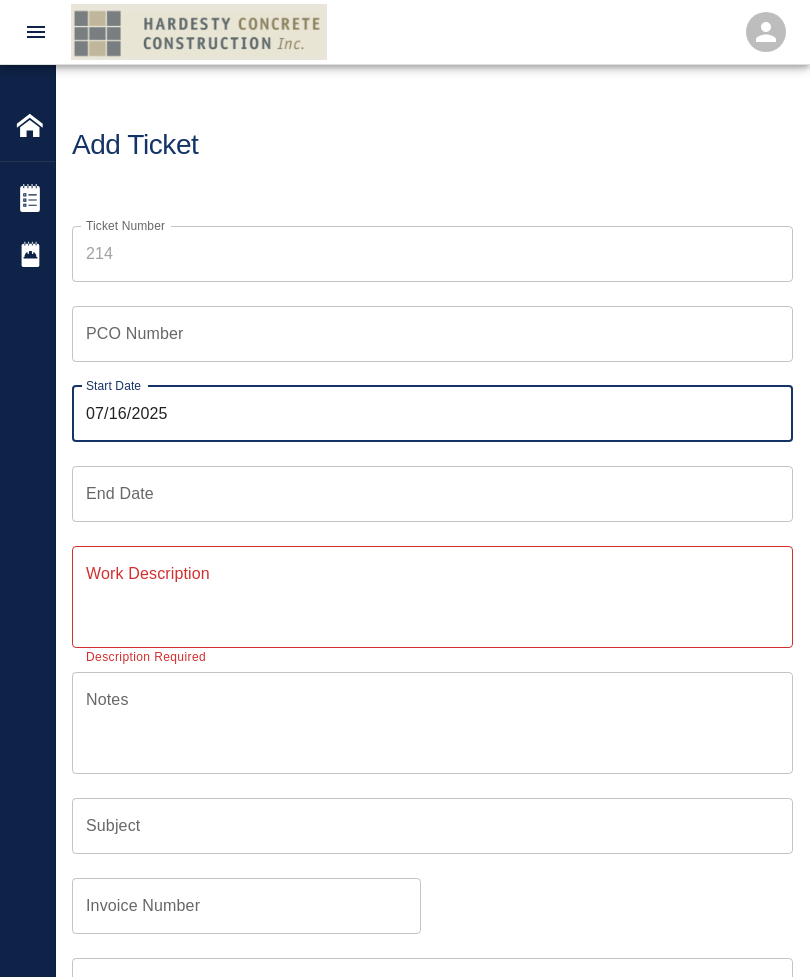 click on "End Date End Date" at bounding box center (432, 494) 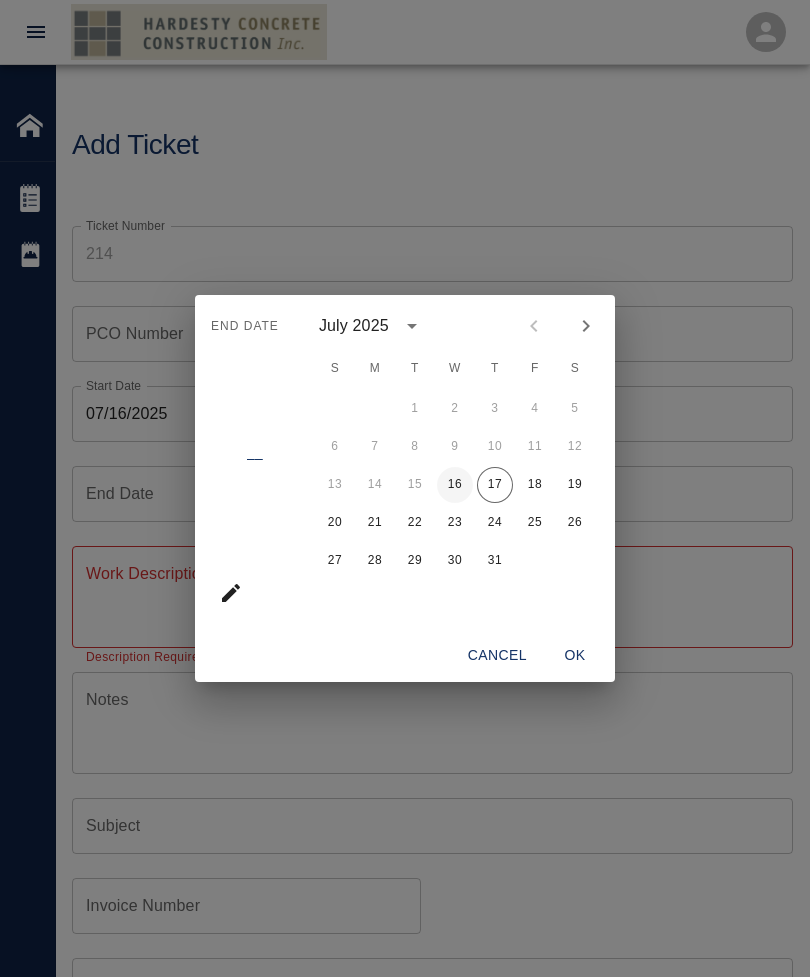 click on "16" at bounding box center (455, 485) 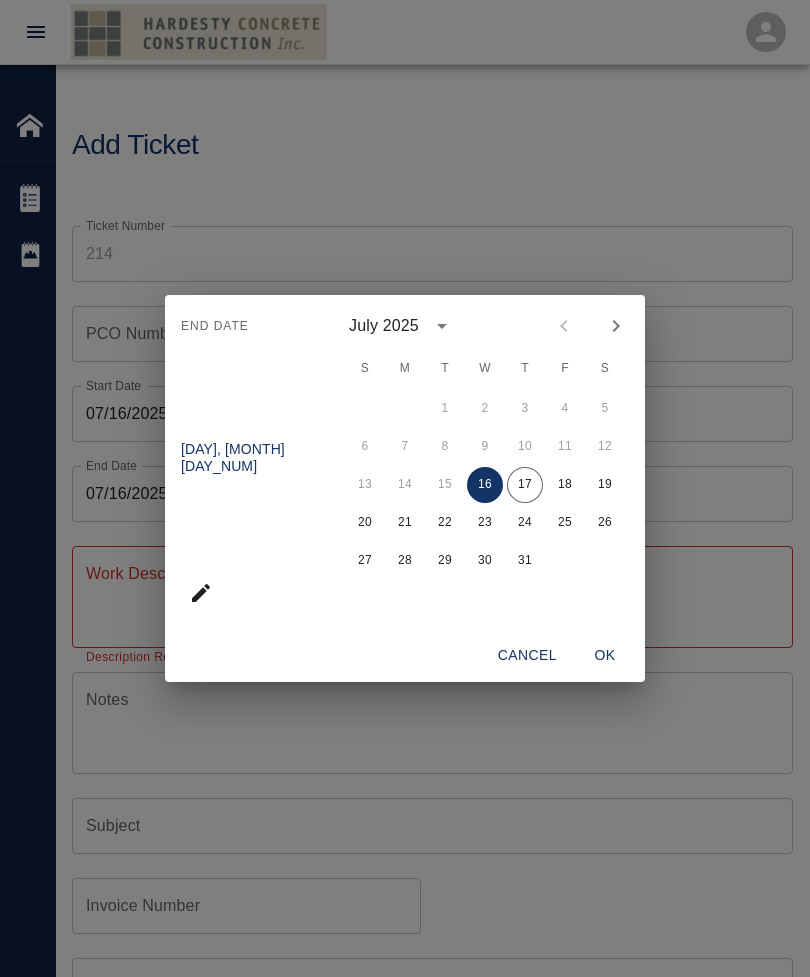 click on "OK" at bounding box center [605, 655] 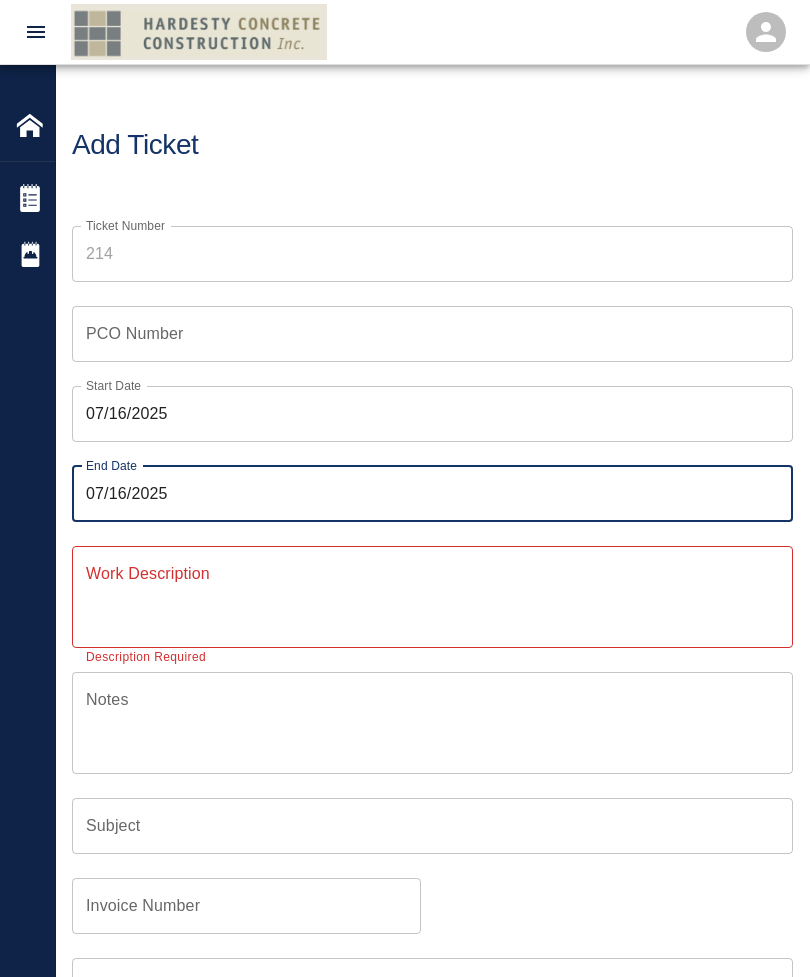 click on "Work Description" at bounding box center (432, 596) 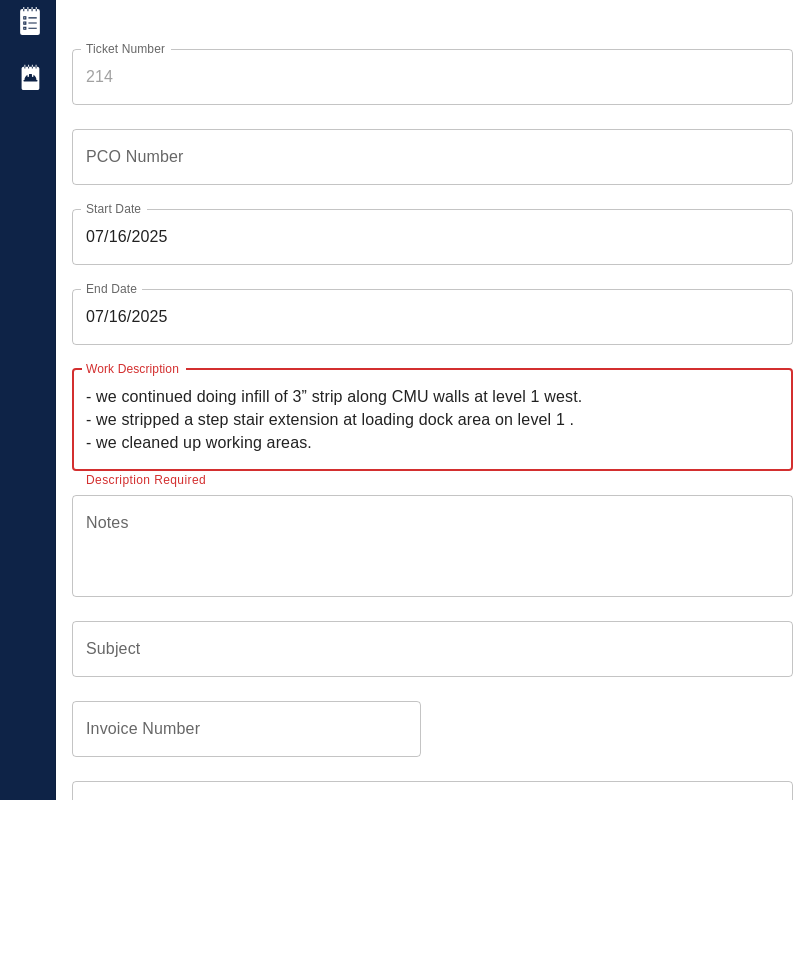 type on "- we continued doing infill of 3” strip along CMU walls at level 1 west.
- we stripped a step stair extension at loading dock area on level 1 .
- we cleaned up working areas." 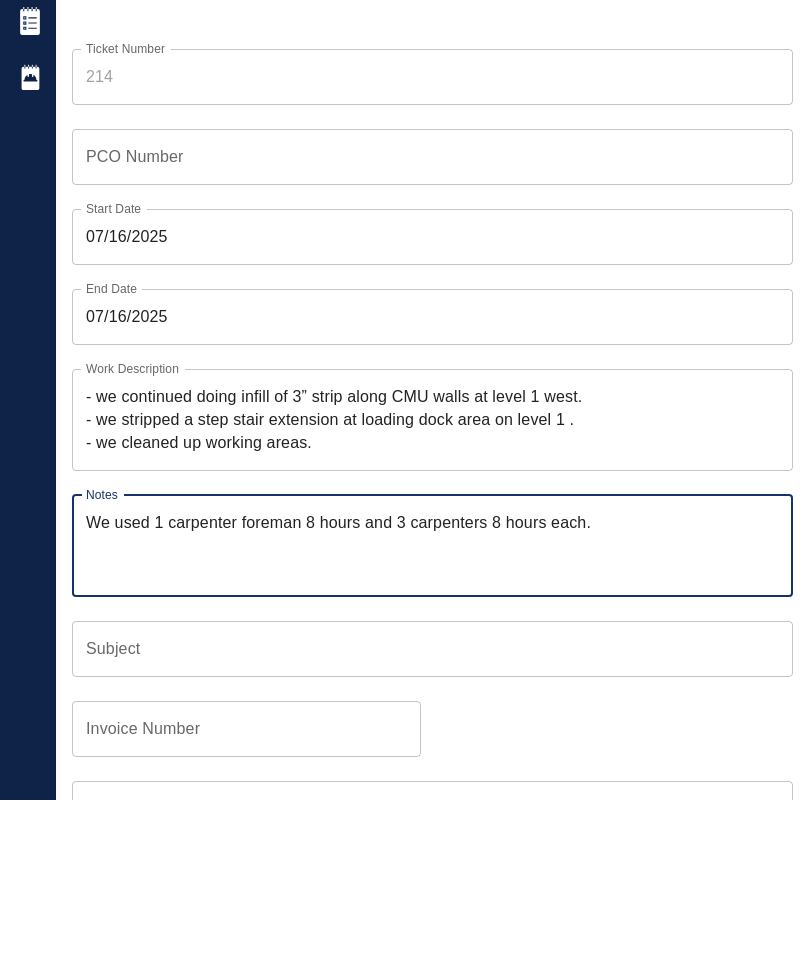 type on "We used 1 carpenter foreman 8 hours and 3 carpenters 8 hours each." 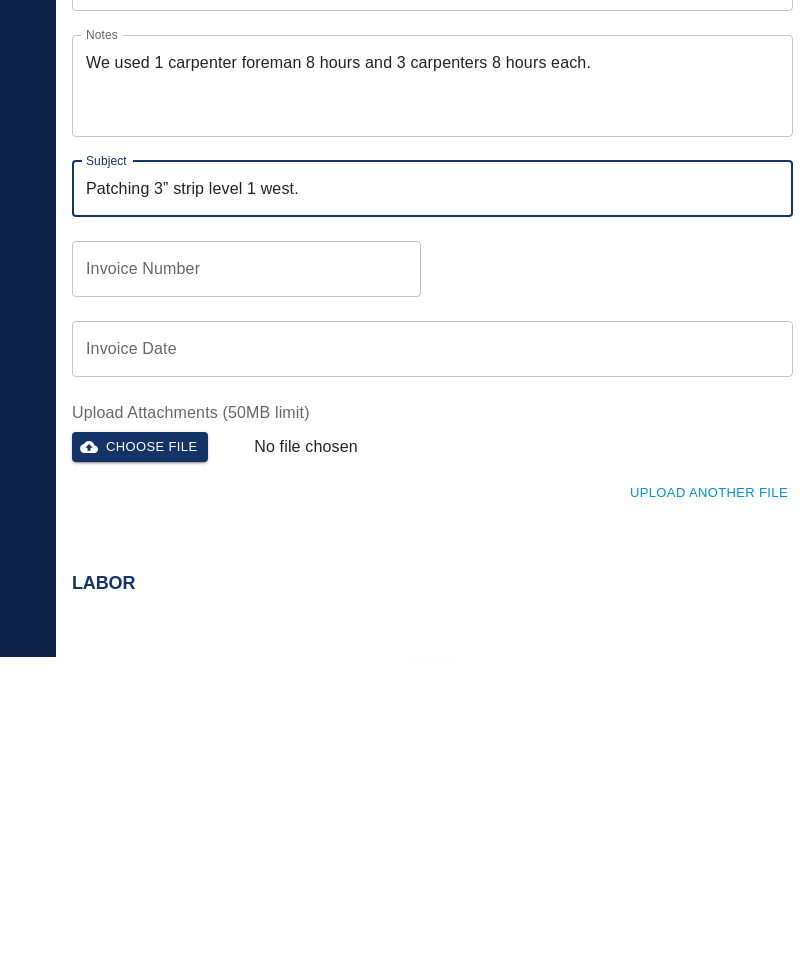 scroll, scrollTop: 353, scrollLeft: 0, axis: vertical 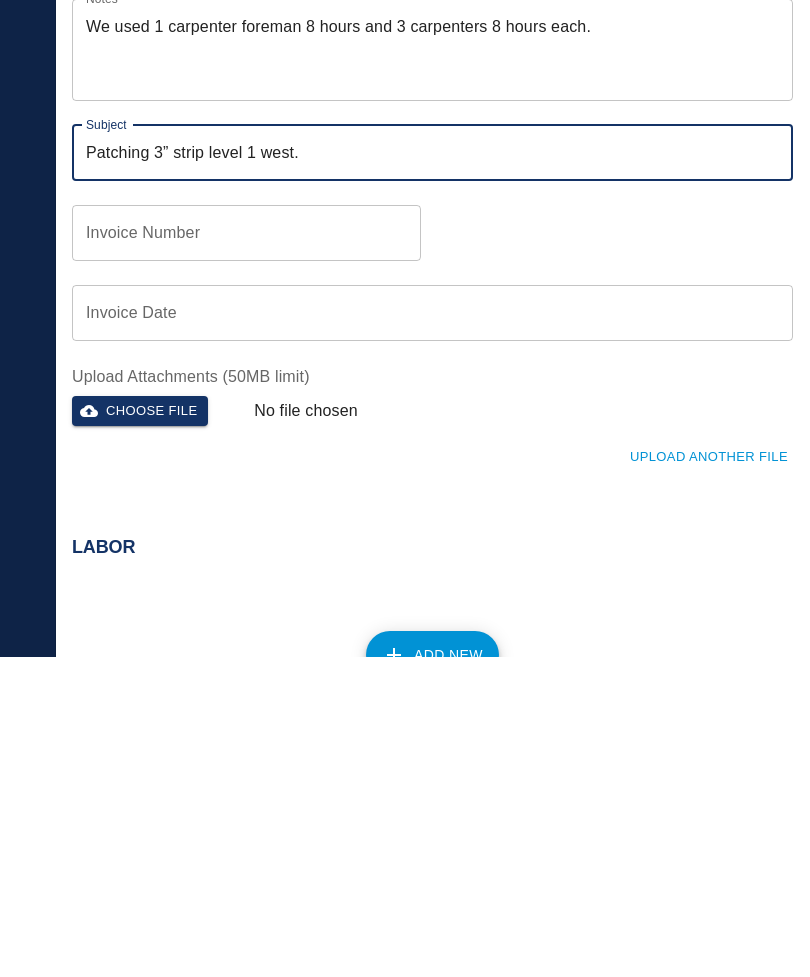 type on "Patching 3” strip level 1 west." 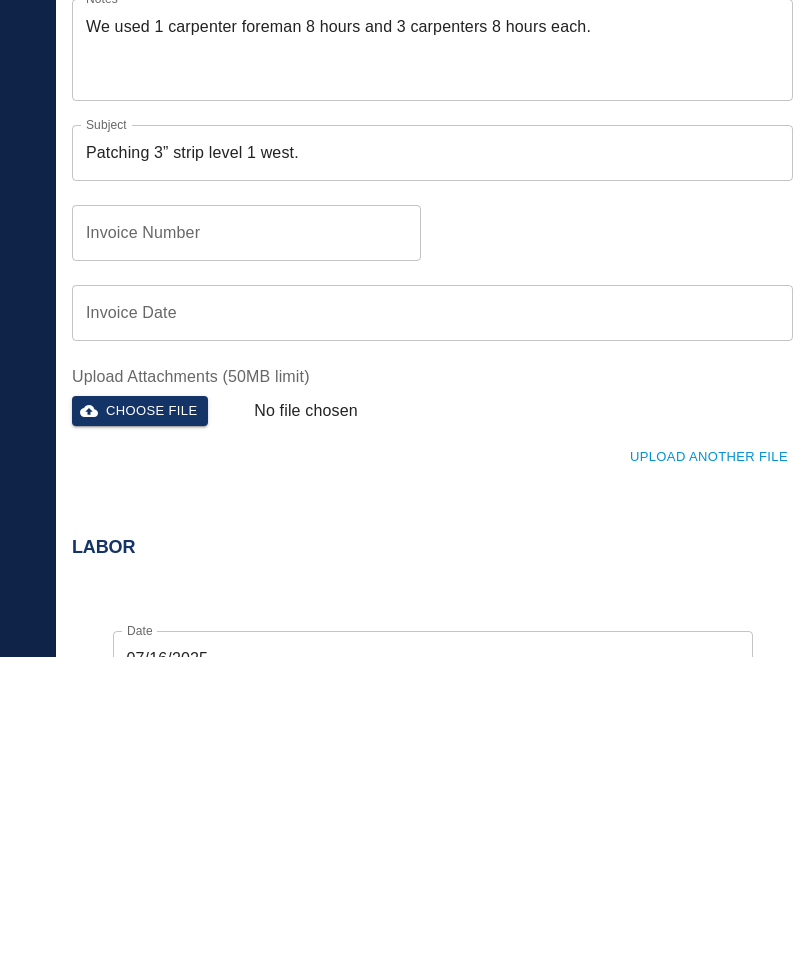 scroll, scrollTop: 728, scrollLeft: 0, axis: vertical 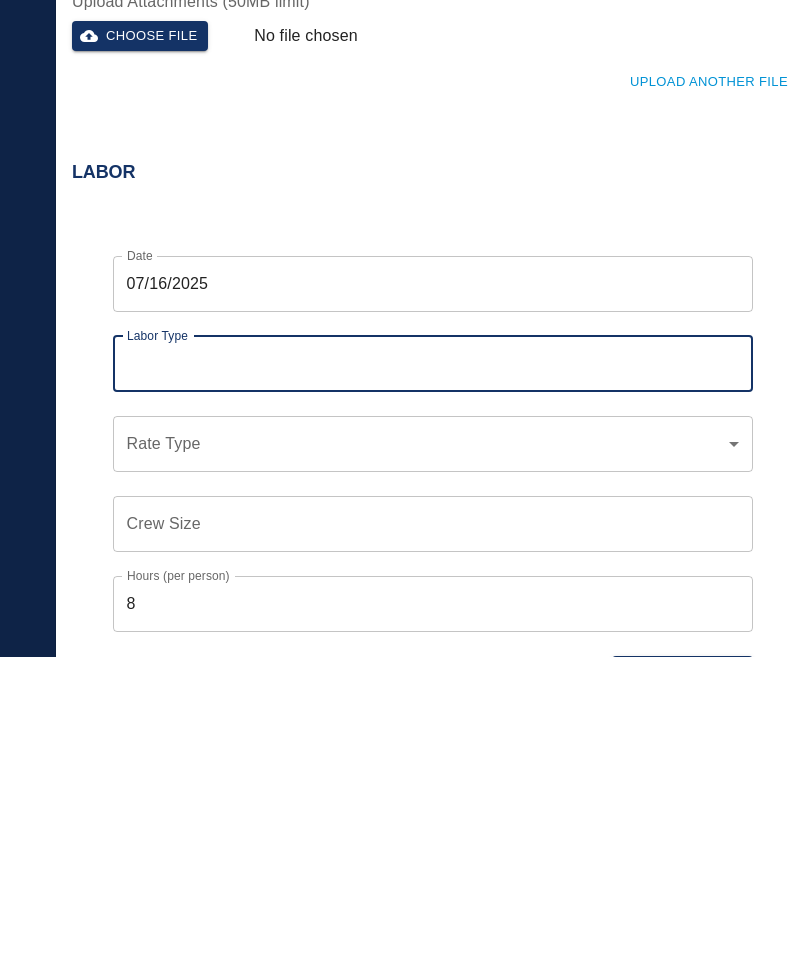 click on "Labor Type" at bounding box center (433, 684) 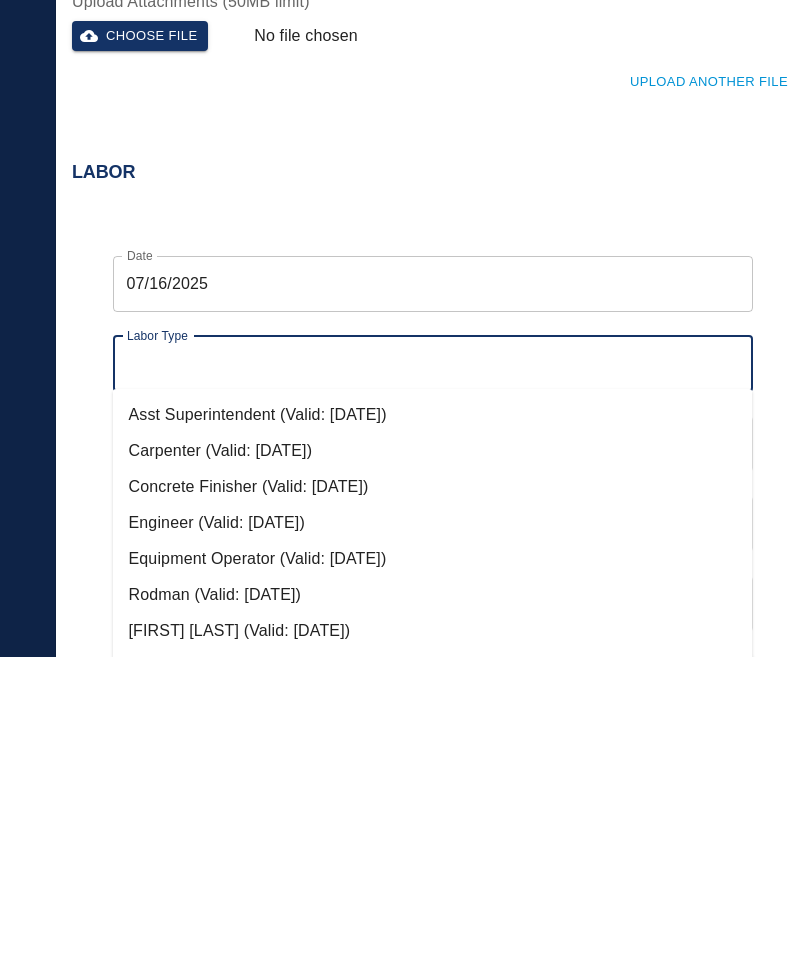 click on "Carpenter (Valid: [DATE])" at bounding box center (433, 771) 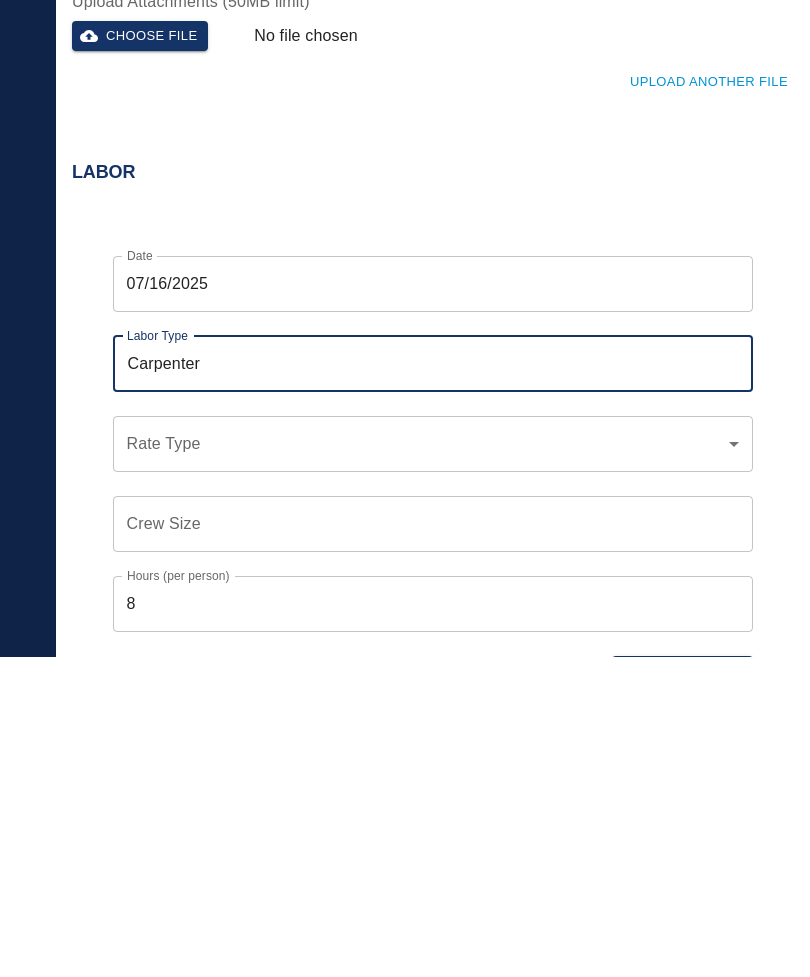 click on "Home 111 Mass Ave Renovation Tickets Daily Reports Powered By Terms of Service  |  Privacy Policy Add Ticket Ticket Number Ticket Number PCO Number PCO Number Start Date  07/16/2025 Start Date  End Date 07/16/2025 End Date Work Description - we continued doing infill of 3” strip along CMU walls at level 1 west.
- we stripped a step stair extension at loading dock area on level 1 .
- we cleaned up working areas. x Work Description Notes We used 1 carpenter foreman 8 hours and 3 carpenters 8 hours each. x Notes Subject Patching 3” strip level 1 west. Subject Invoice Number Invoice Number Invoice Date Invoice Date Upload Attachments (50MB limit) Choose file No file chosen Upload Another File Labor Date 07/16/2025 Date Labor Type Carpenter Labor Type Rate Type ​ Rate Type Crew Size Crew Size Hours (per person) 8 Hours (per person) Cancel Add Labor Material Add New Equipment Add New Cancel Create Ticket Pedro Gomez ([EMAIL]) Integrations Edit Profile Logout" at bounding box center (405, -240) 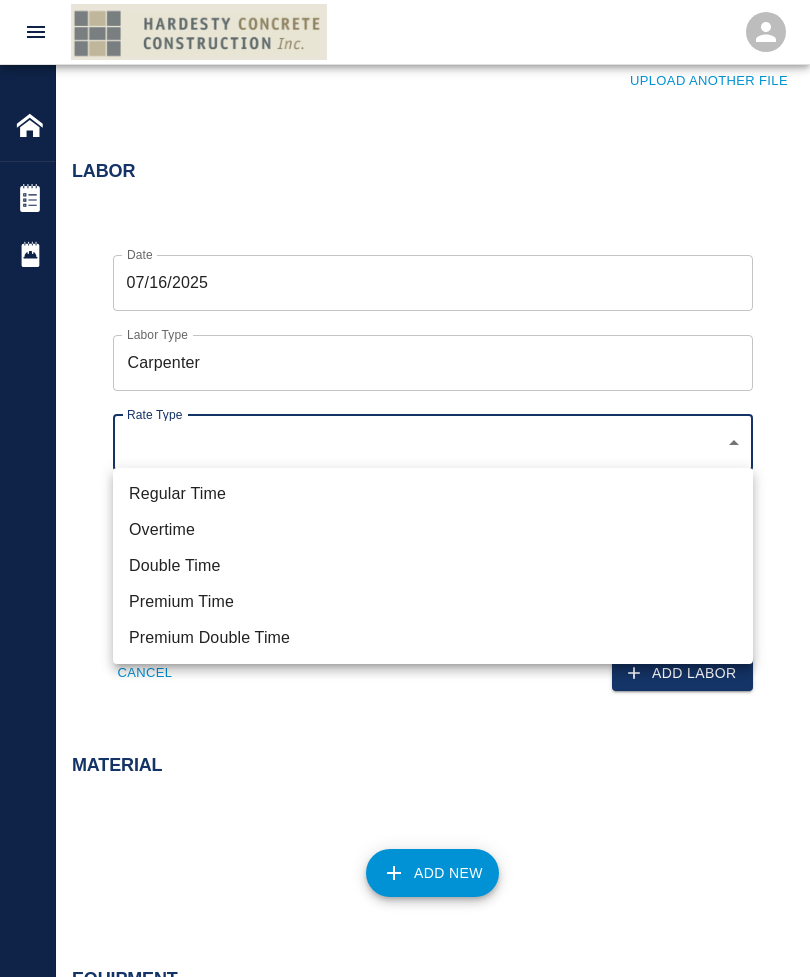 click on "Regular Time" at bounding box center [433, 494] 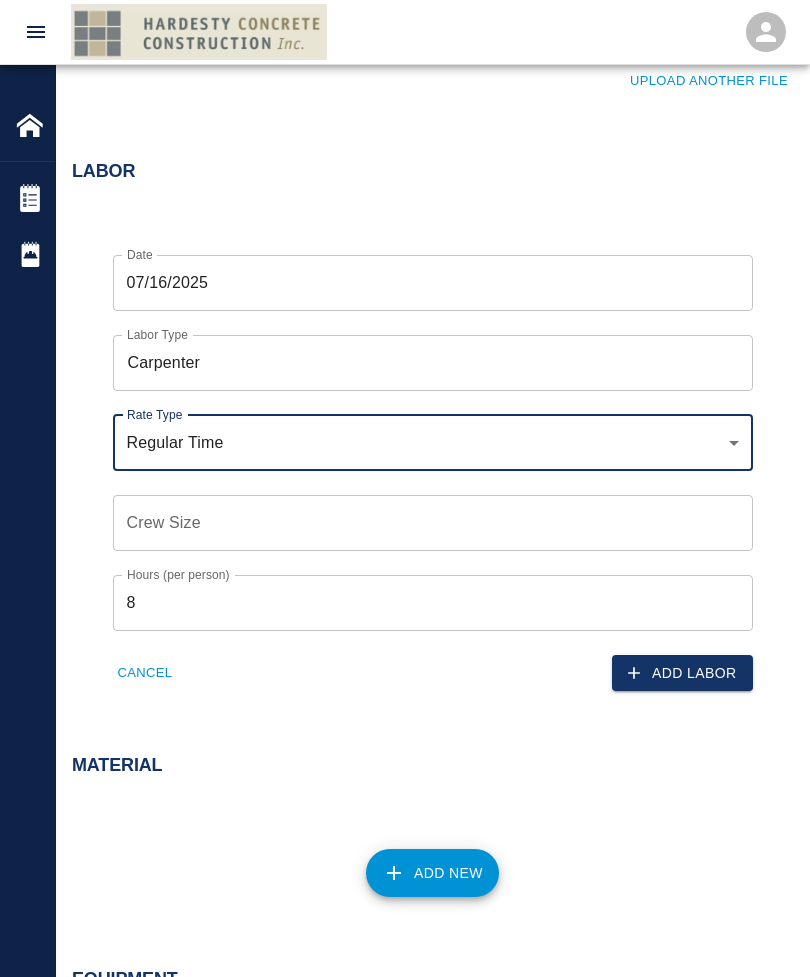 click on "Crew Size" at bounding box center (433, 523) 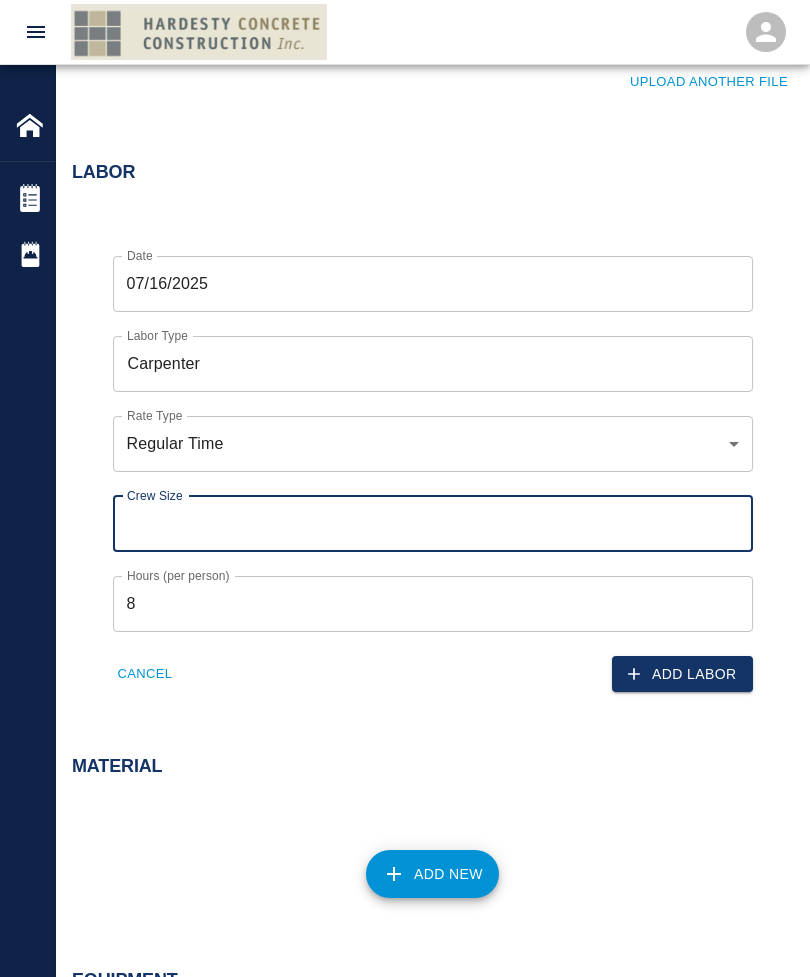 type on "3" 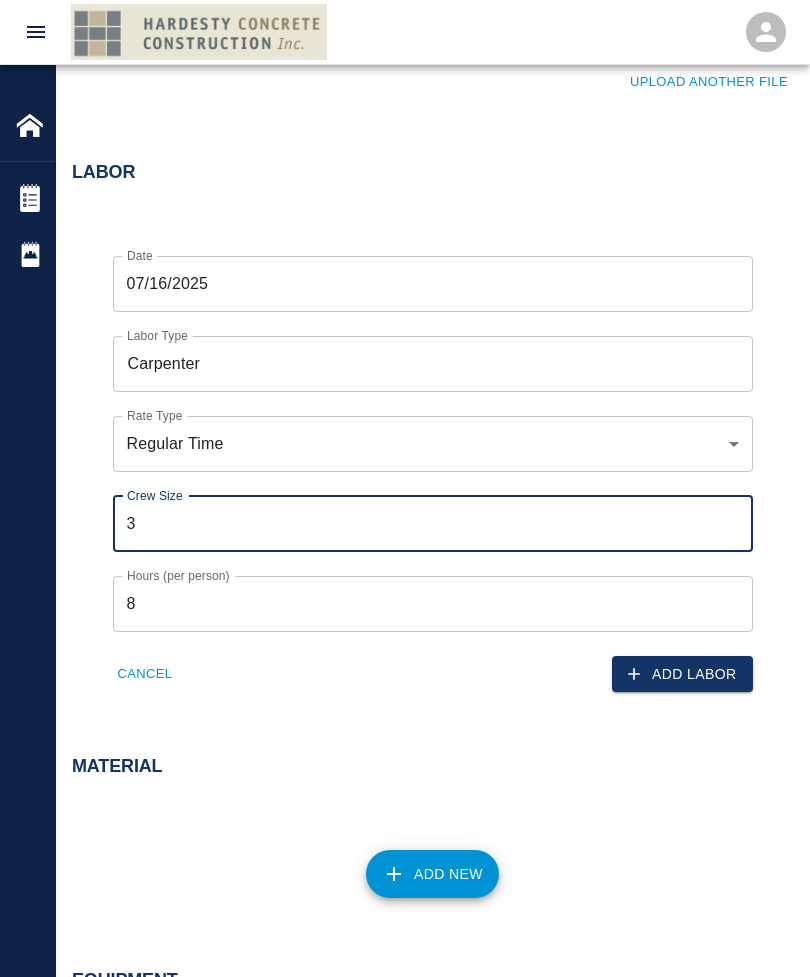 click on "Add Labor" at bounding box center (682, 674) 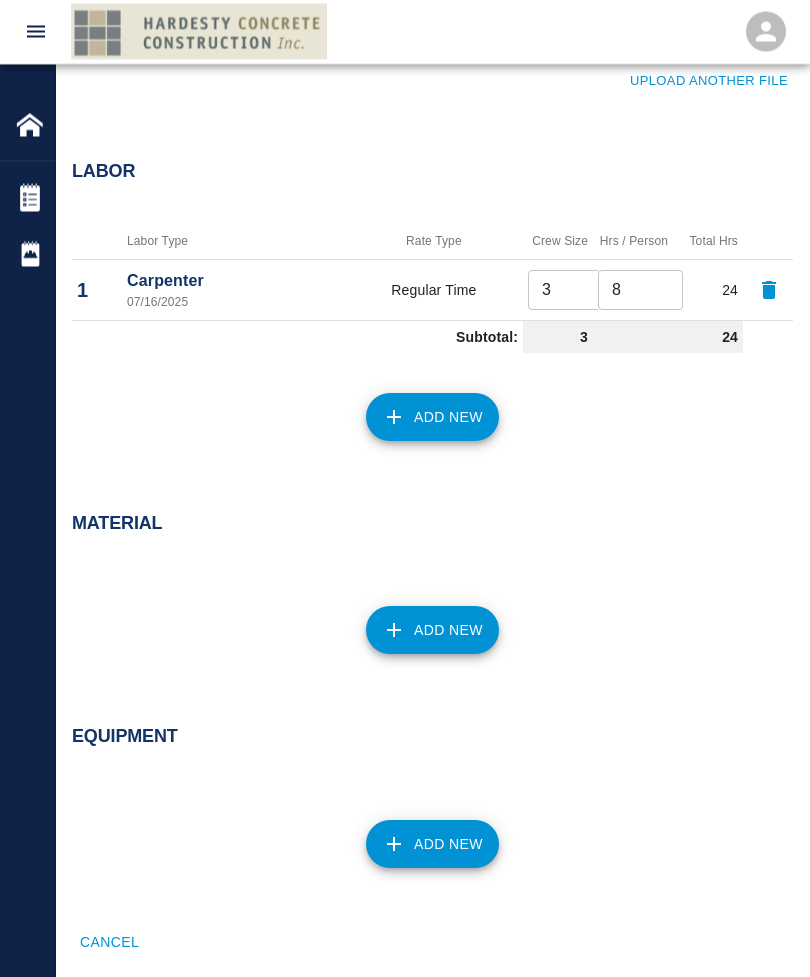 scroll, scrollTop: 1049, scrollLeft: 0, axis: vertical 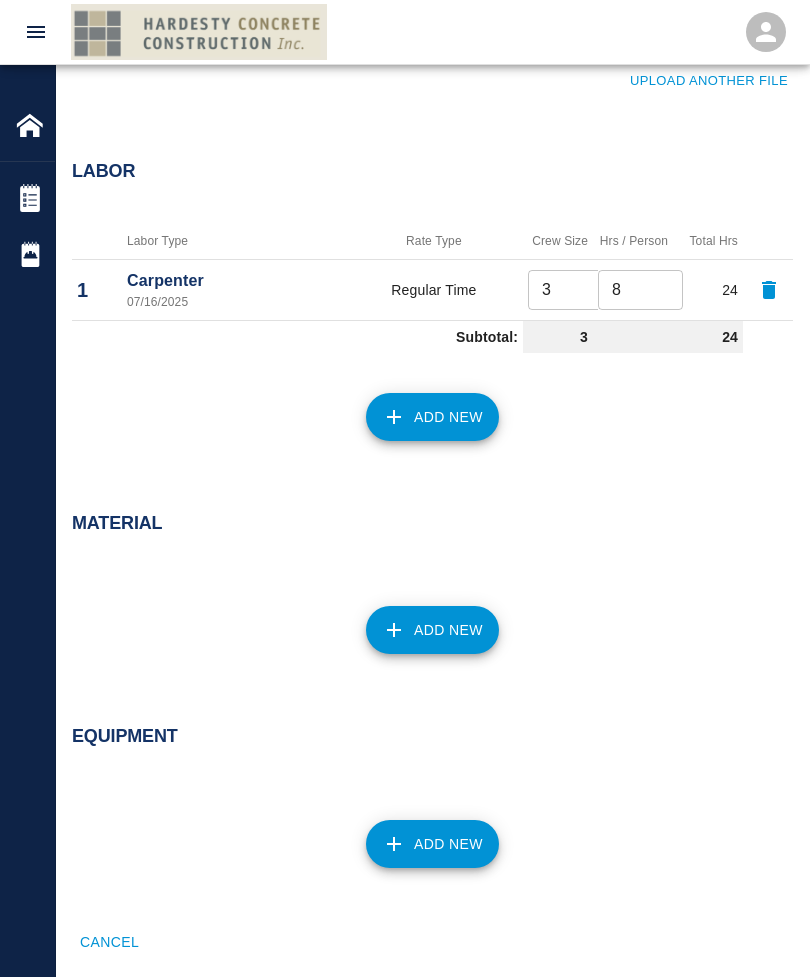 click on "Add New" at bounding box center (432, 417) 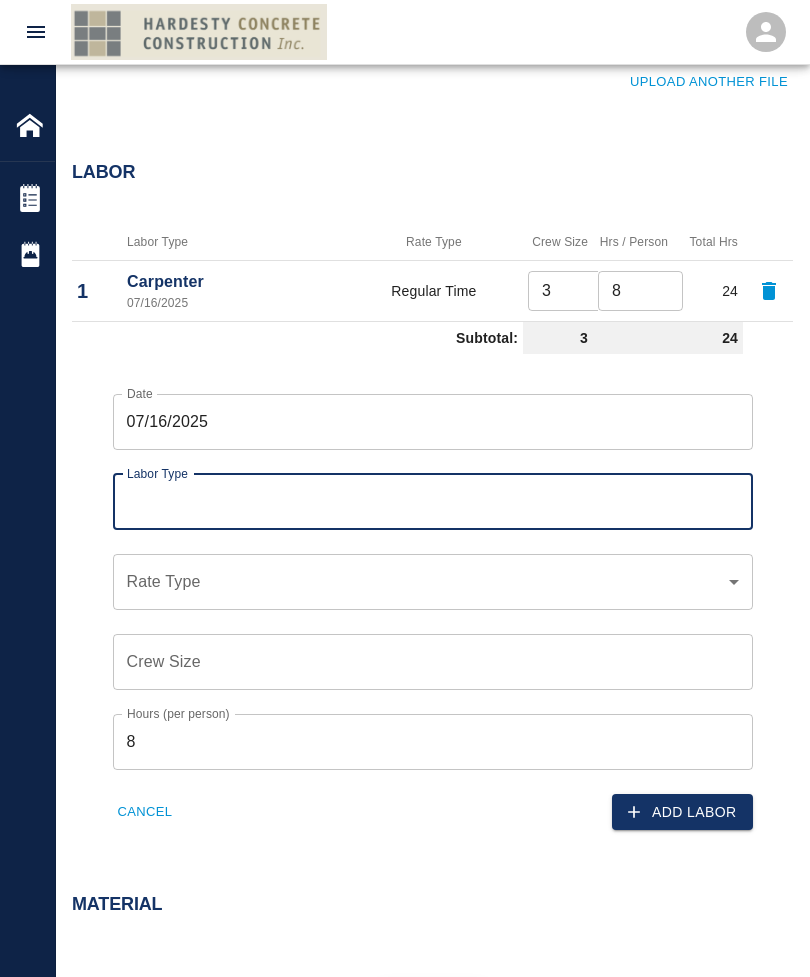 click on "Labor Type" at bounding box center [433, 502] 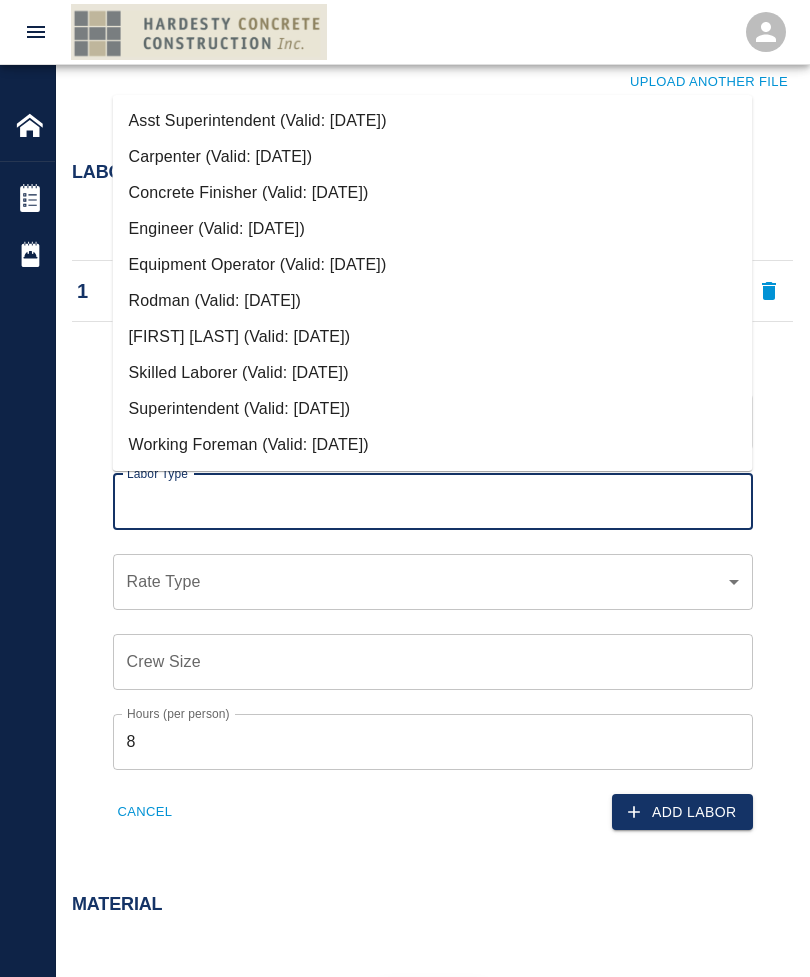 scroll, scrollTop: 1049, scrollLeft: 0, axis: vertical 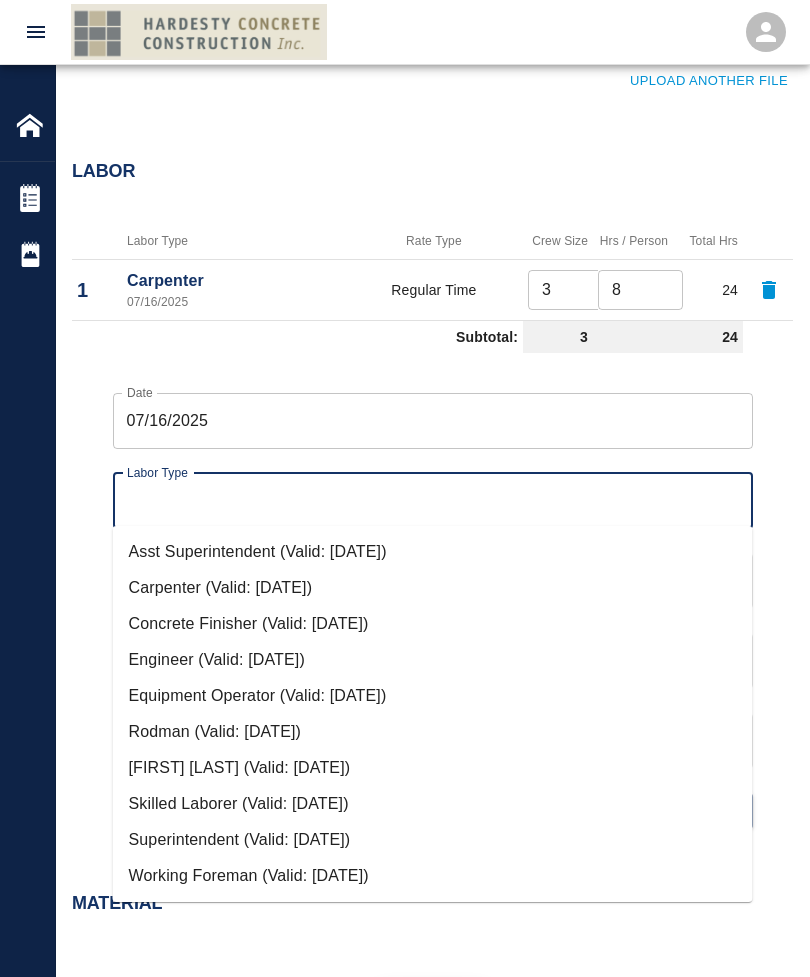 click on "Working Foreman (Valid: [DATE])" at bounding box center (433, 876) 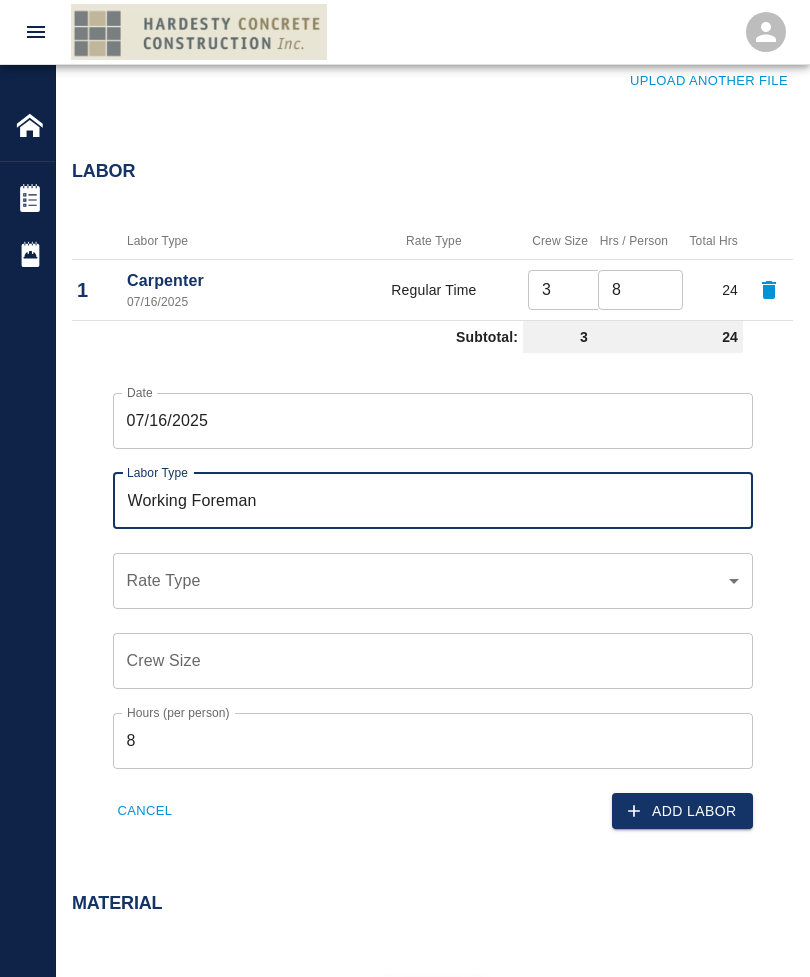 click on "Home 111 Mass Ave Renovation Tickets Daily Reports Powered By Terms of Service  |  Privacy Policy Add Ticket Ticket Number Ticket Number PCO Number PCO Number Start Date  [DATE] Start Date  End Date [DATE] End Date Work Description - we continued doing infill of 3” strip along CMU walls at level 1 west.
- we stripped a step stair extension at loading dock area on level 1 .
- we cleaned up working areas. x Work Description Notes We used 1 carpenter foreman 8 hours and 3 carpenters 8 hours each. x Notes Subject Patching 3” strip level 1 west. Subject Invoice Number Invoice Number Invoice Date Invoice Date Upload Attachments (50MB limit) Choose file No file chosen Upload Another File Labor Labor Type Rate Type Crew Size Hrs / Person Total Hrs 1 Carpenter [DATE] Regular Time 3 ​ 8 ​ 24 Subtotal: 3 24 Date [DATE] Date Labor Type Working Foreman Labor Type Rate Type ​ Rate Type Crew Size Crew Size Hours (per person) 8 Hours (per person) Cancel Add Labor Material Add New Equipment Add New" at bounding box center (405, -561) 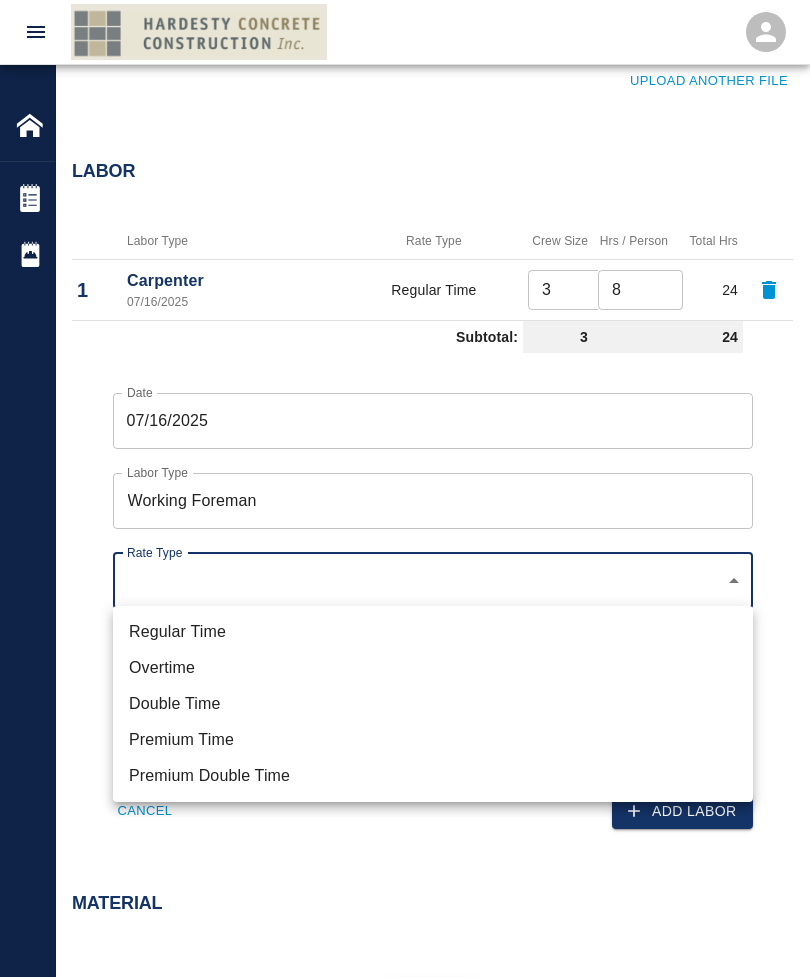 click on "Regular Time" at bounding box center (433, 632) 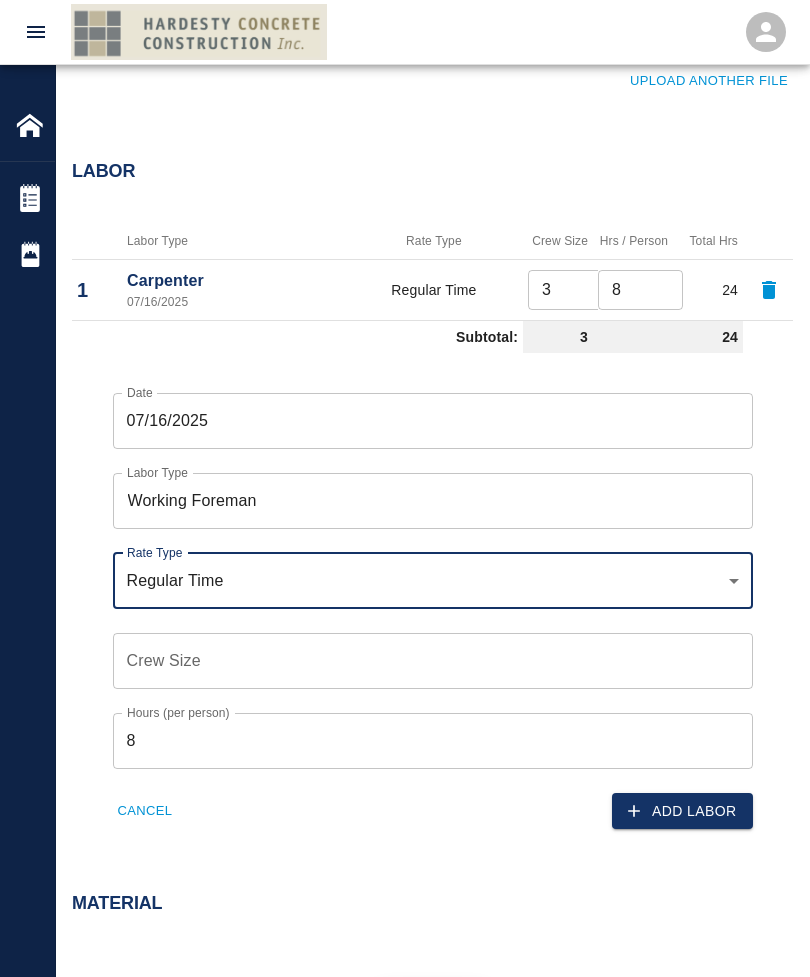 click on "Crew Size Crew Size" at bounding box center (433, 661) 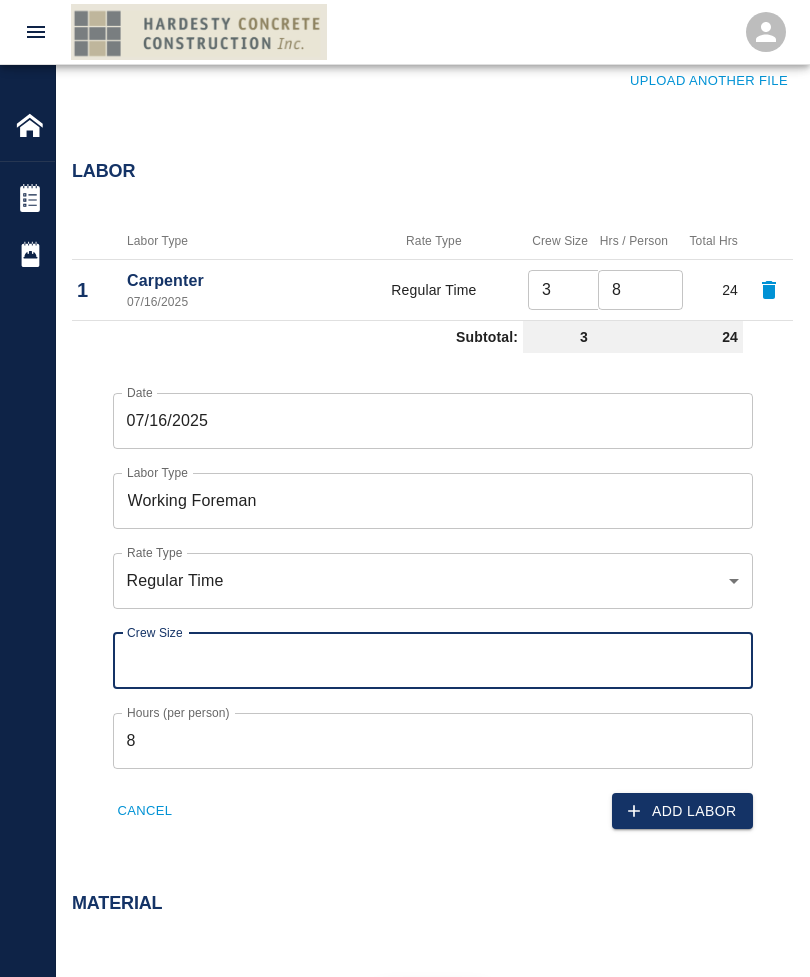 scroll, scrollTop: 1048, scrollLeft: 0, axis: vertical 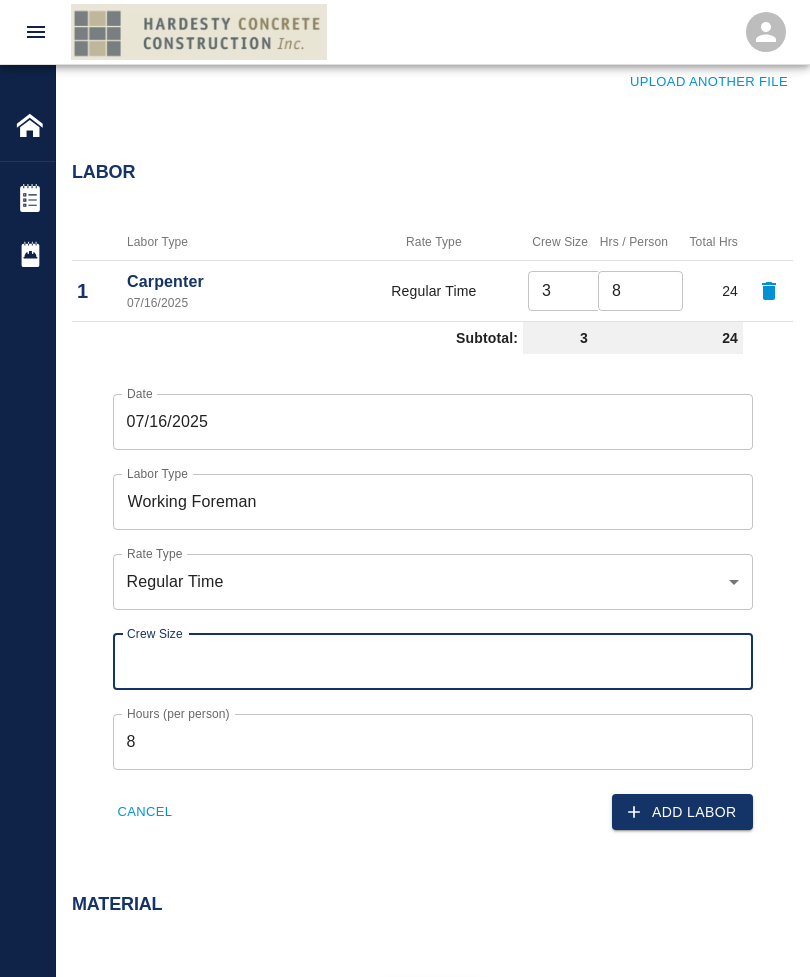 type on "1" 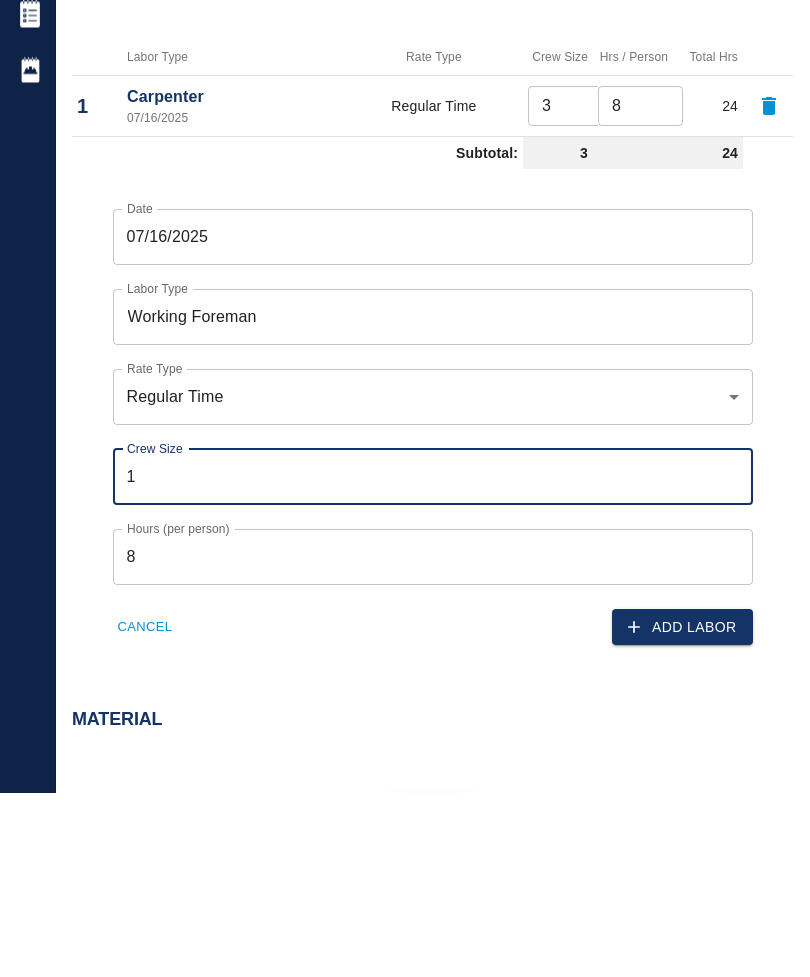 click on "Add Labor" at bounding box center [682, 812] 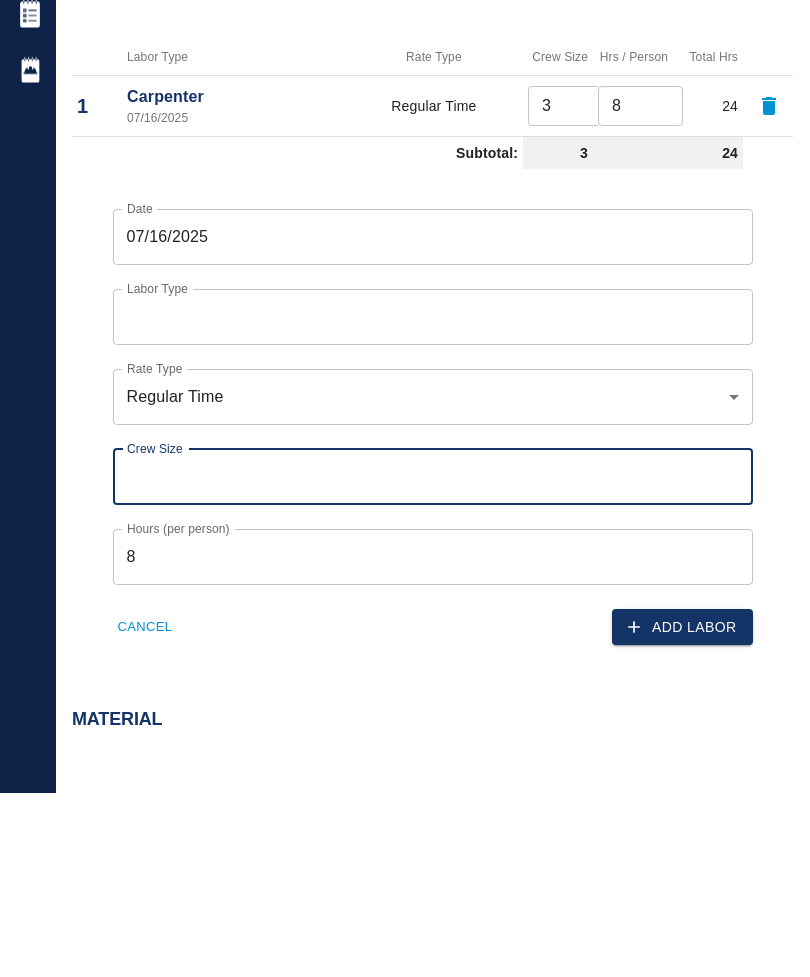 scroll, scrollTop: 1167, scrollLeft: 0, axis: vertical 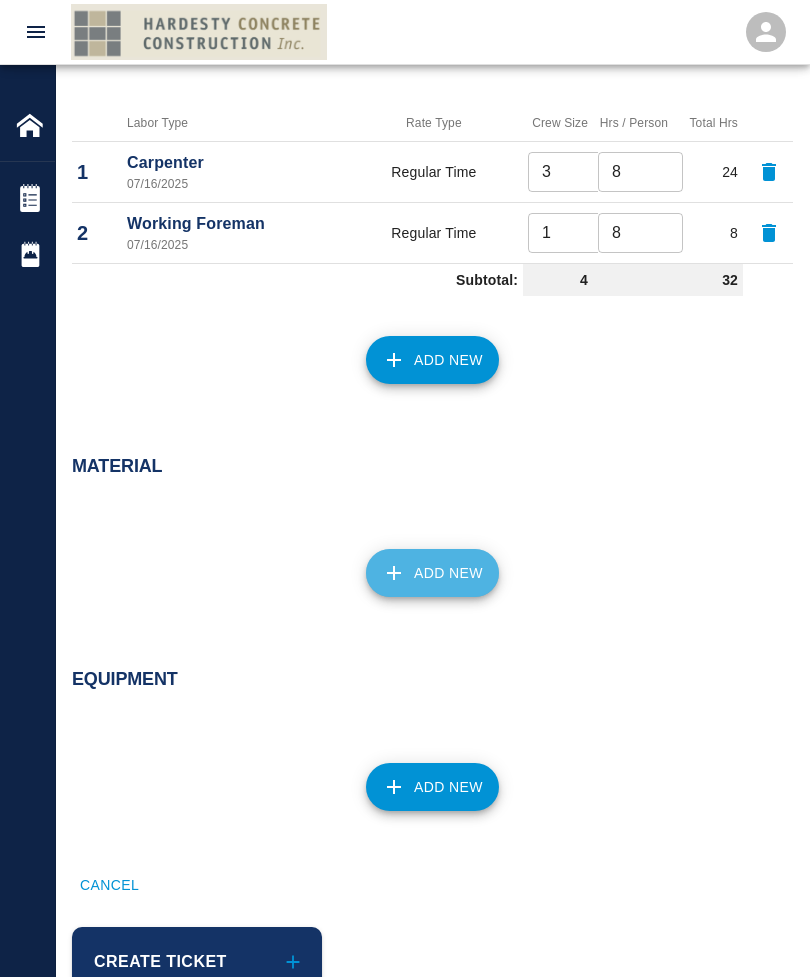 click on "Add New" at bounding box center [432, 573] 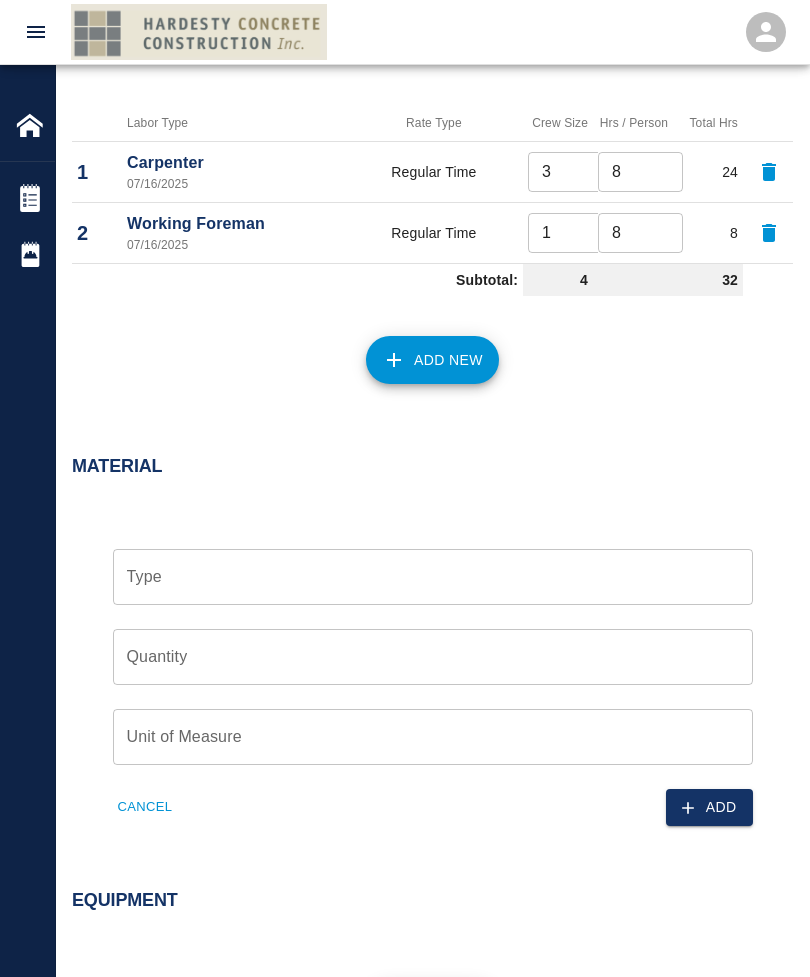 click on "Type" at bounding box center [433, 577] 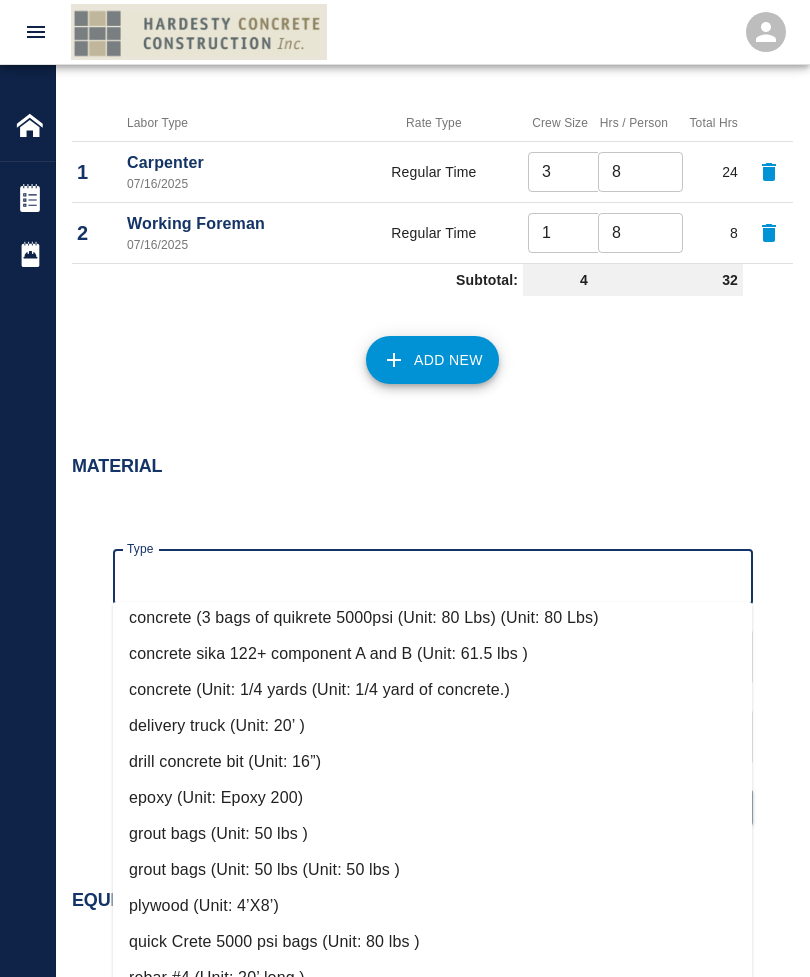 scroll, scrollTop: 552, scrollLeft: 0, axis: vertical 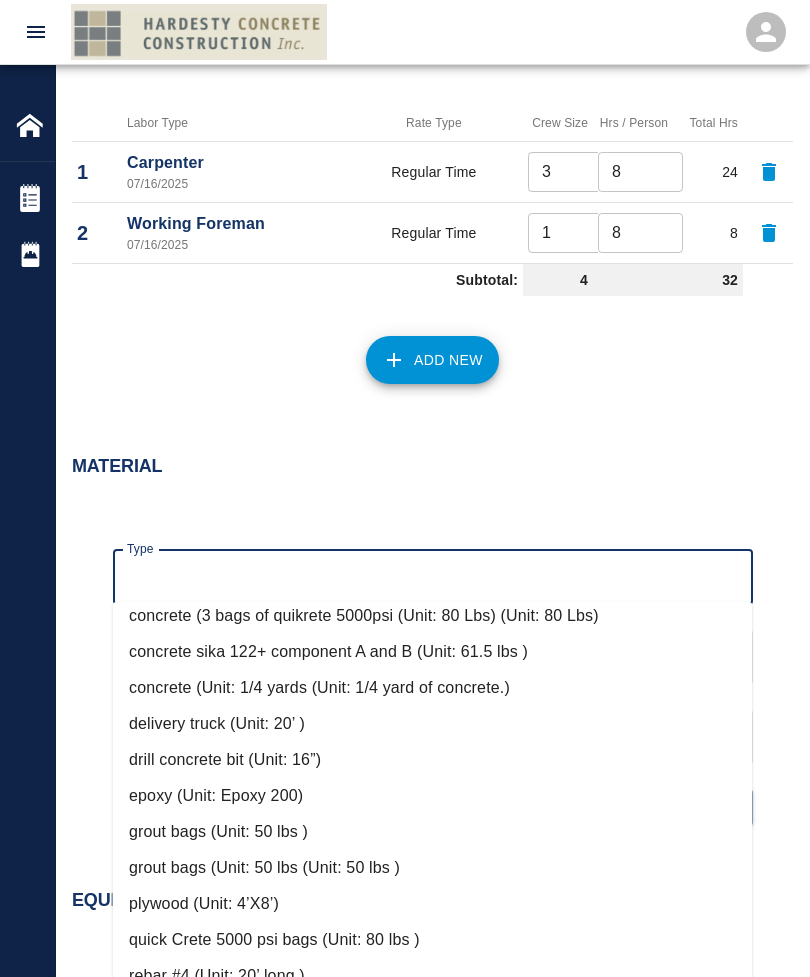click on "quick Crete 5000 psi bags (Unit: 80 lbs )" at bounding box center [433, 940] 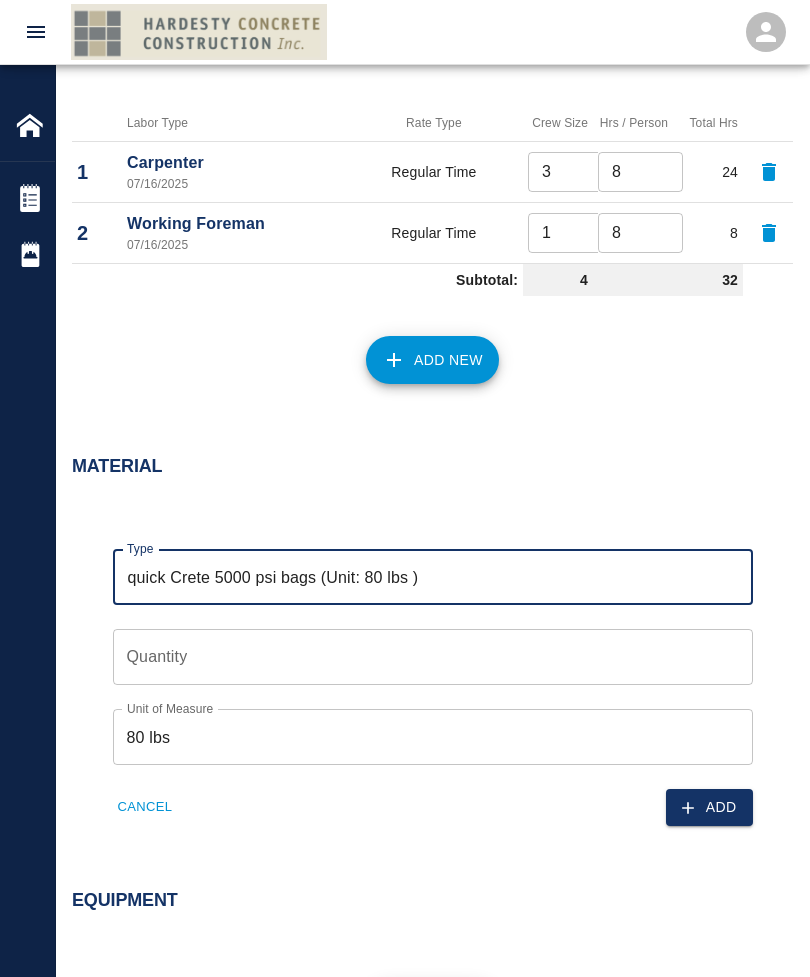 type on "quick Crete 5000 psi bags (Unit: 80 lbs )" 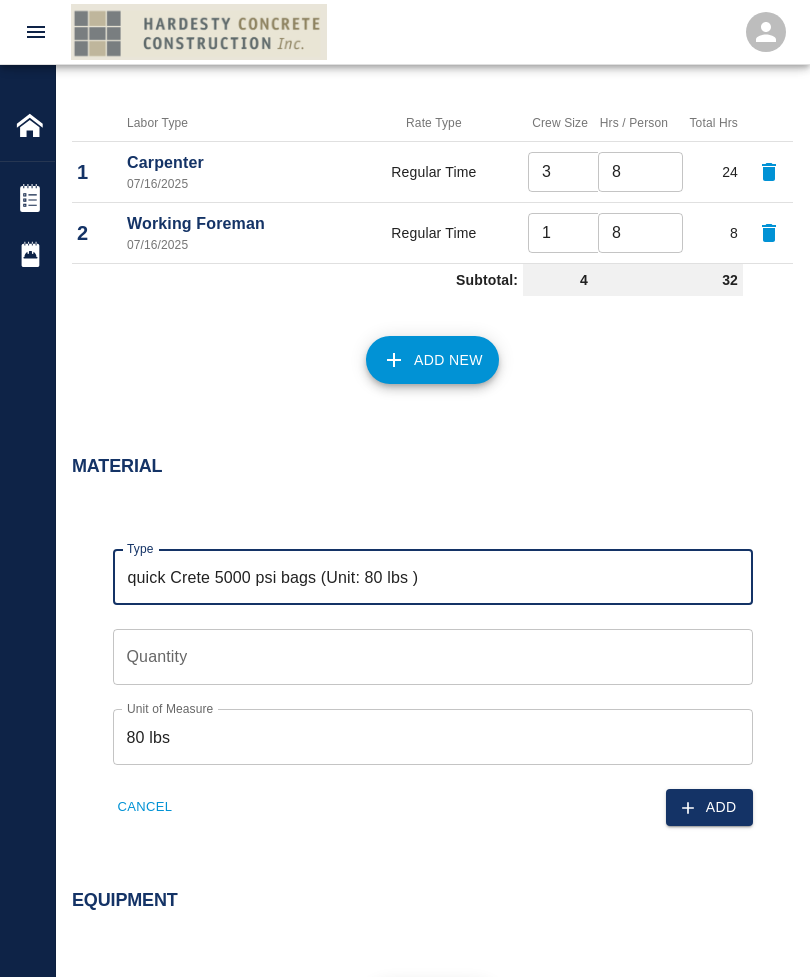 click on "Quantity Quantity" at bounding box center (433, 657) 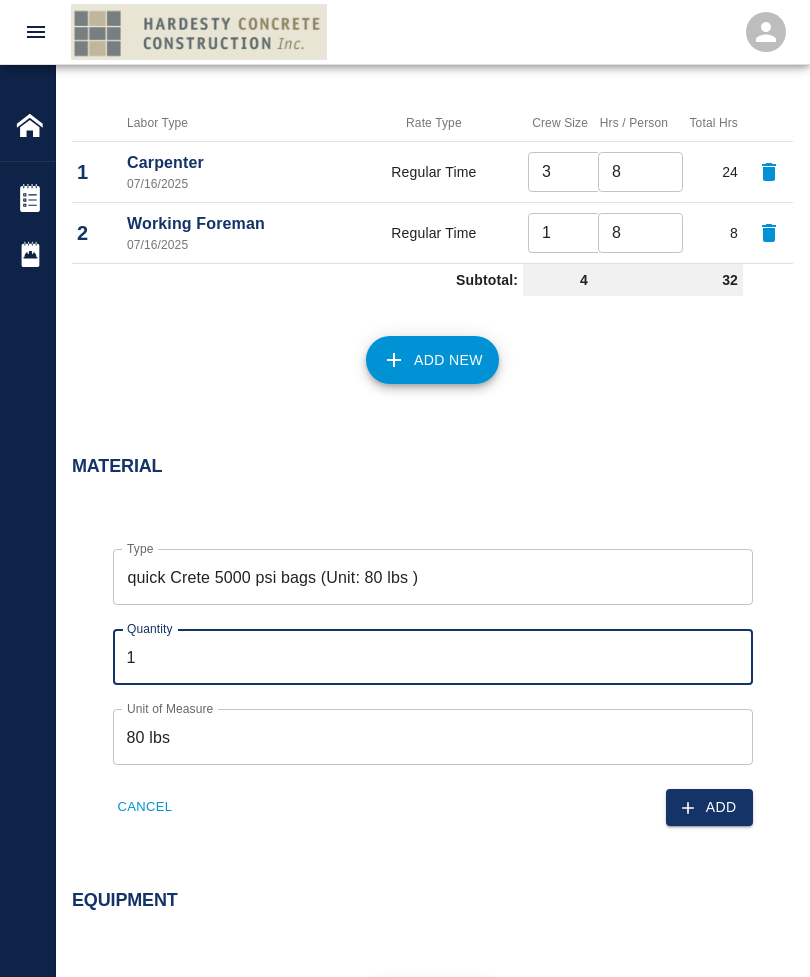 type on "17" 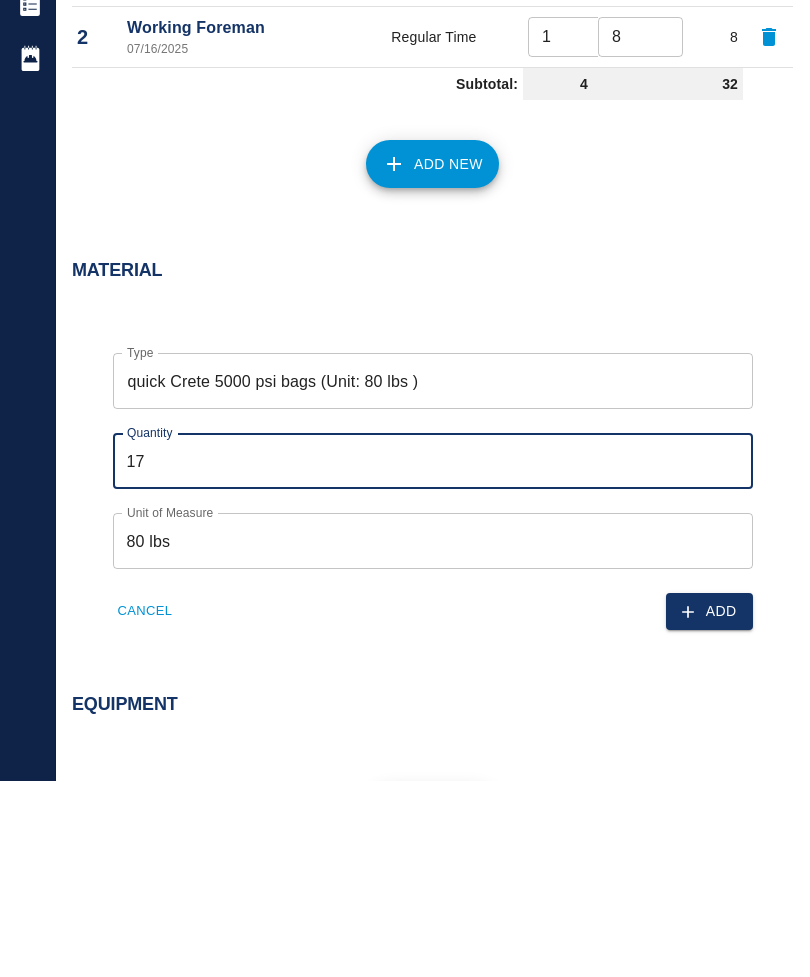 click on "Add" at bounding box center (709, 807) 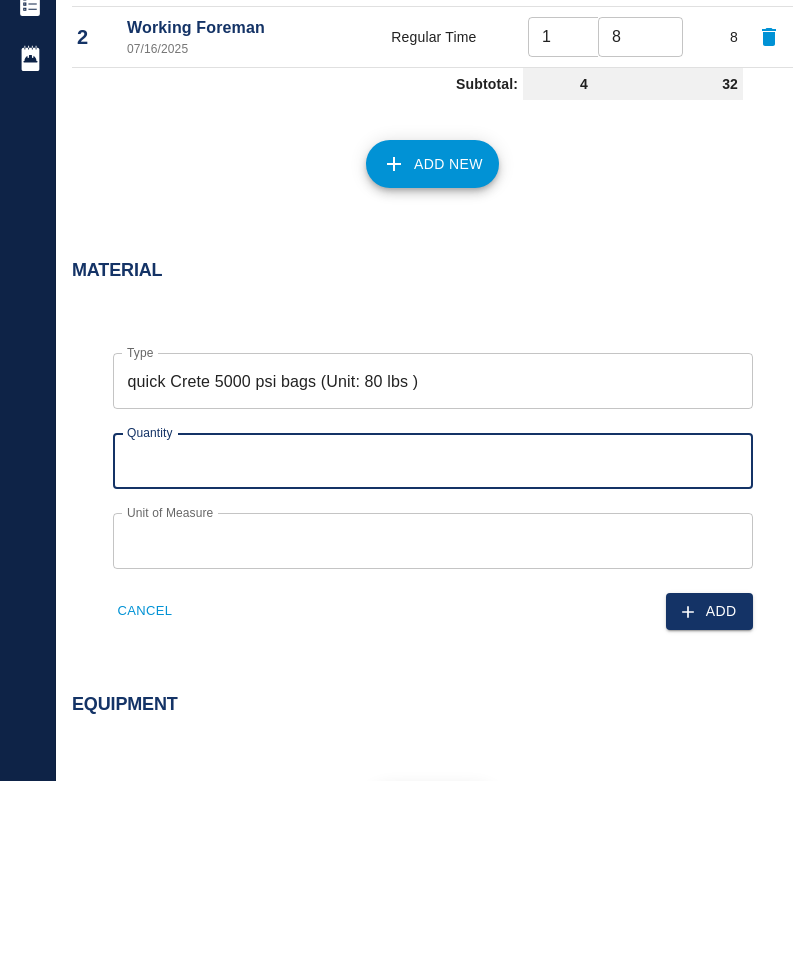 scroll, scrollTop: 1273, scrollLeft: 0, axis: vertical 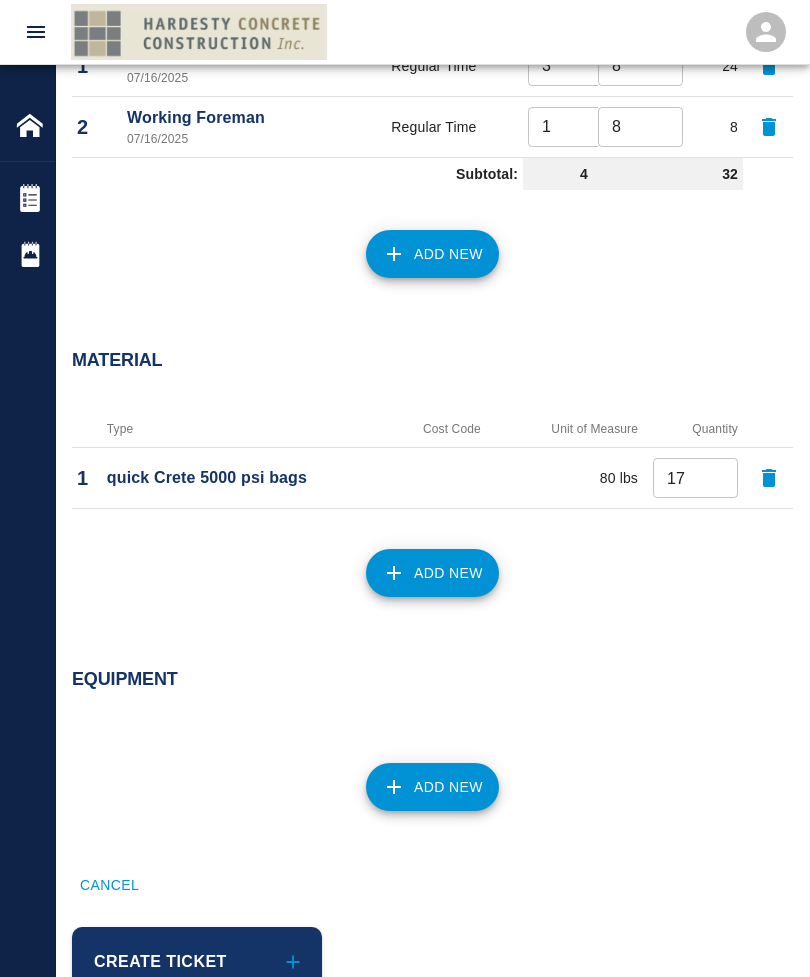 click on "Add New" at bounding box center [432, 787] 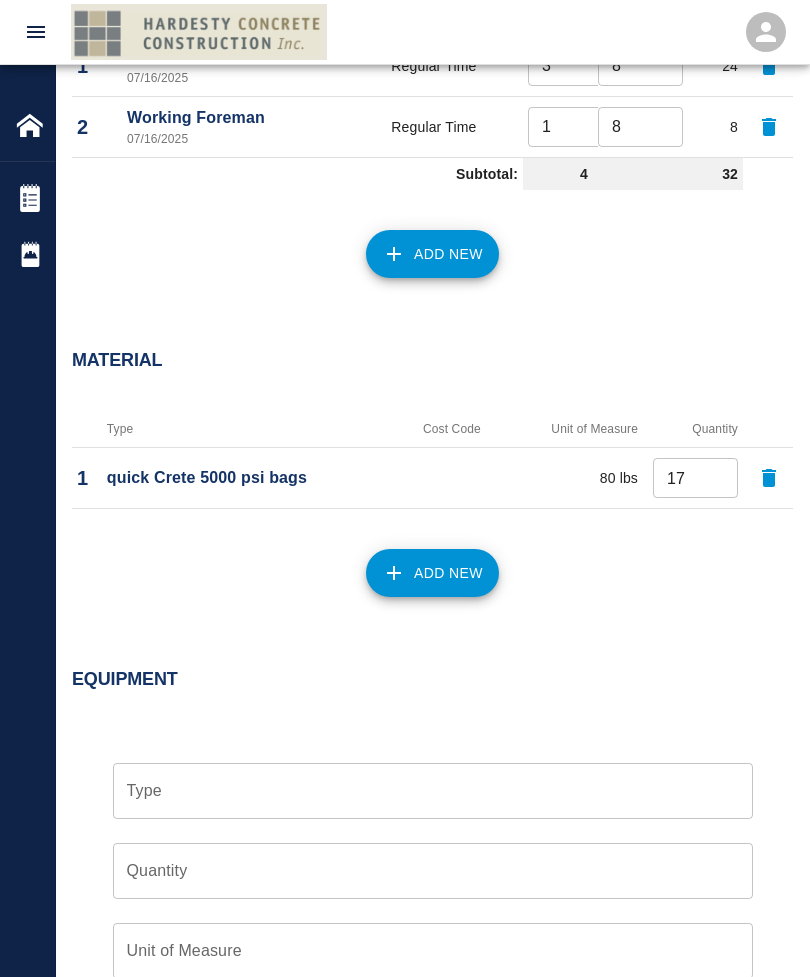 click on "Type" at bounding box center (433, 791) 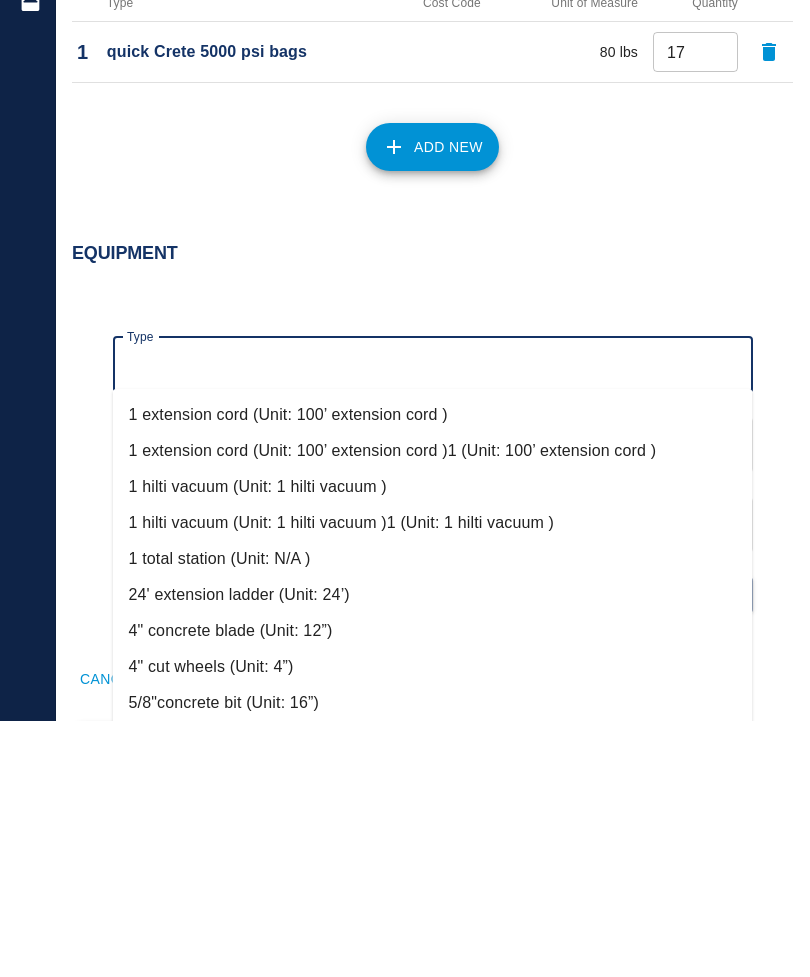 click on "1 extension cord  (Unit: 100’ extension cord )" at bounding box center [433, 671] 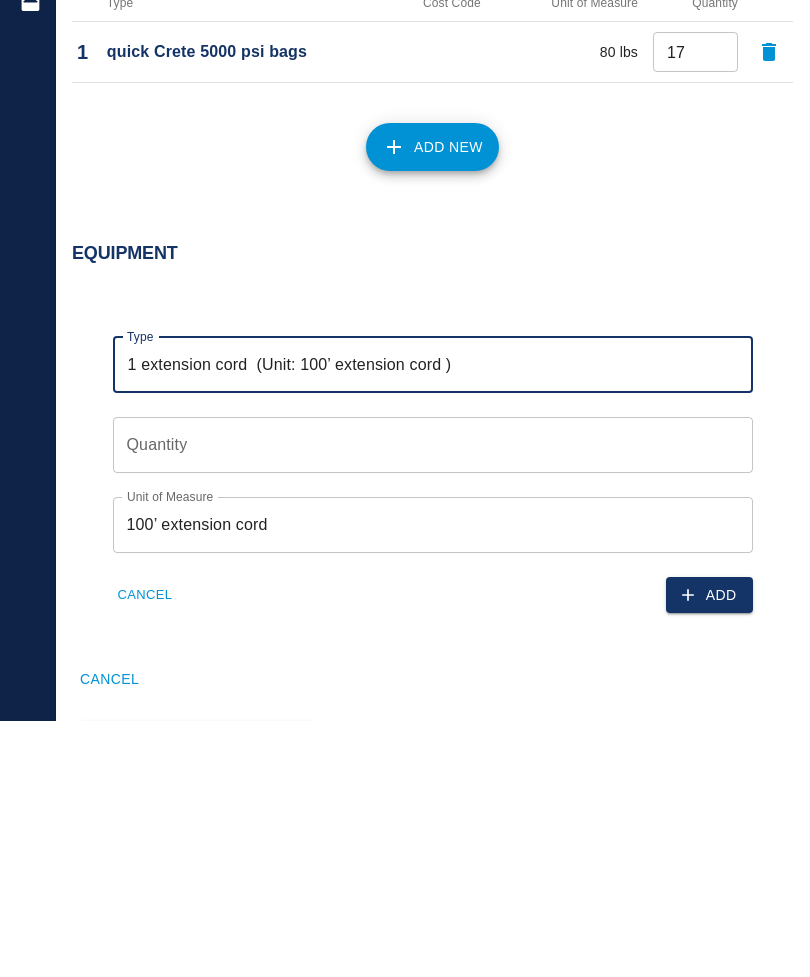 type on "1 extension cord  (Unit: 100’ extension cord )" 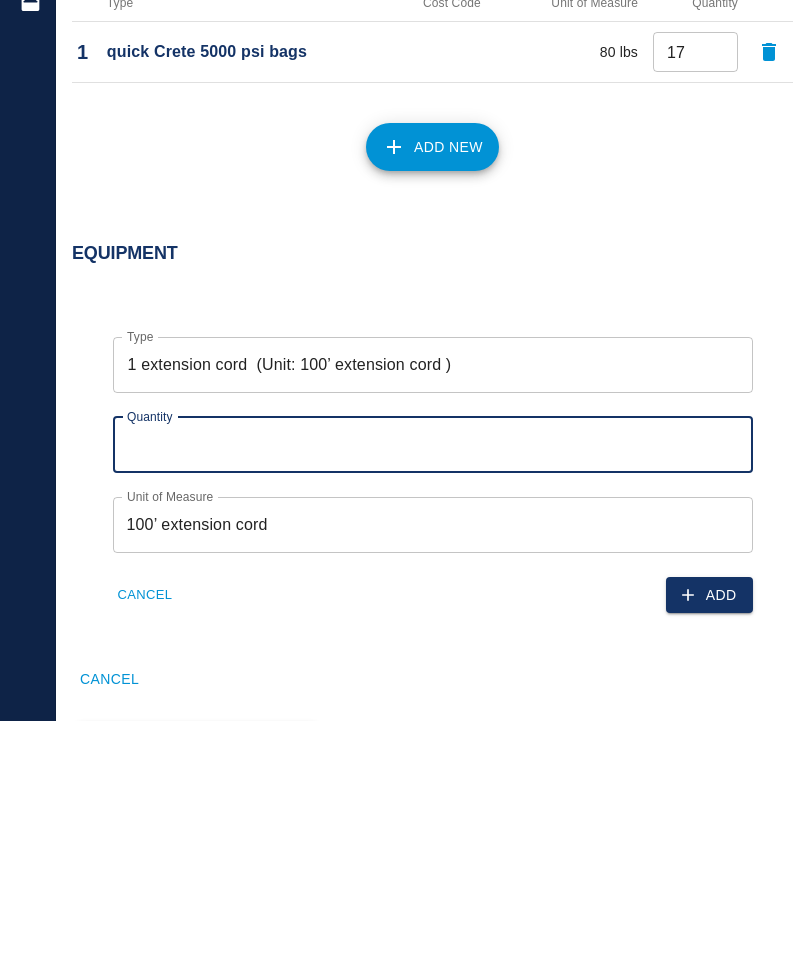 type on "1" 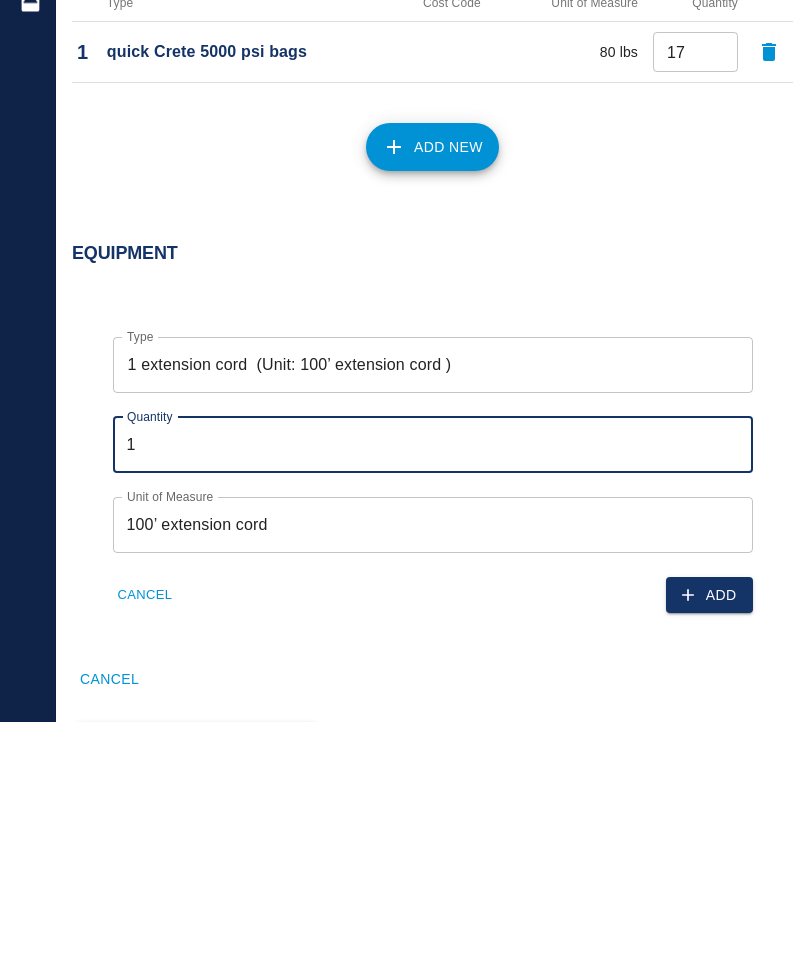 click on "Add" at bounding box center [709, 851] 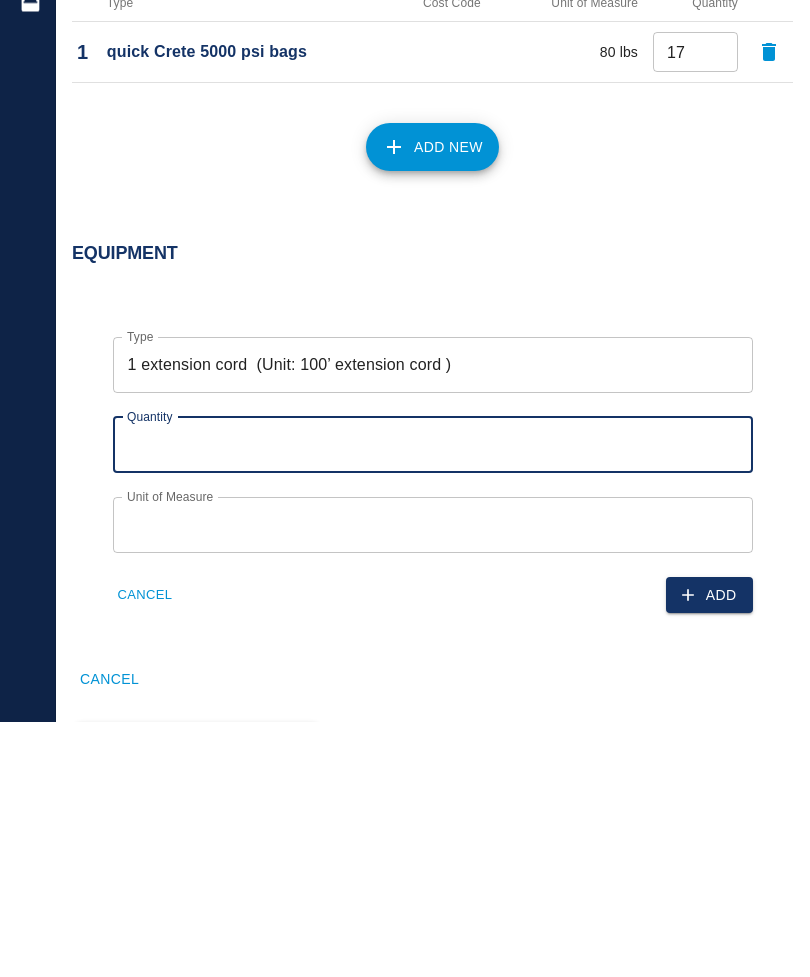 scroll, scrollTop: 1379, scrollLeft: 0, axis: vertical 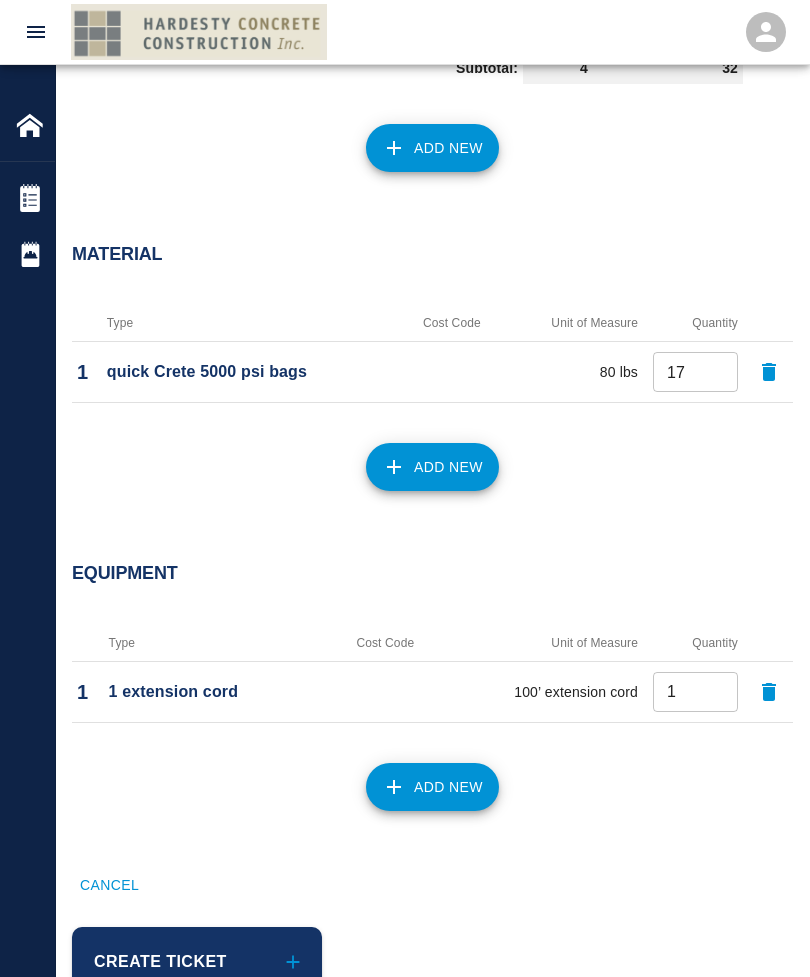 click 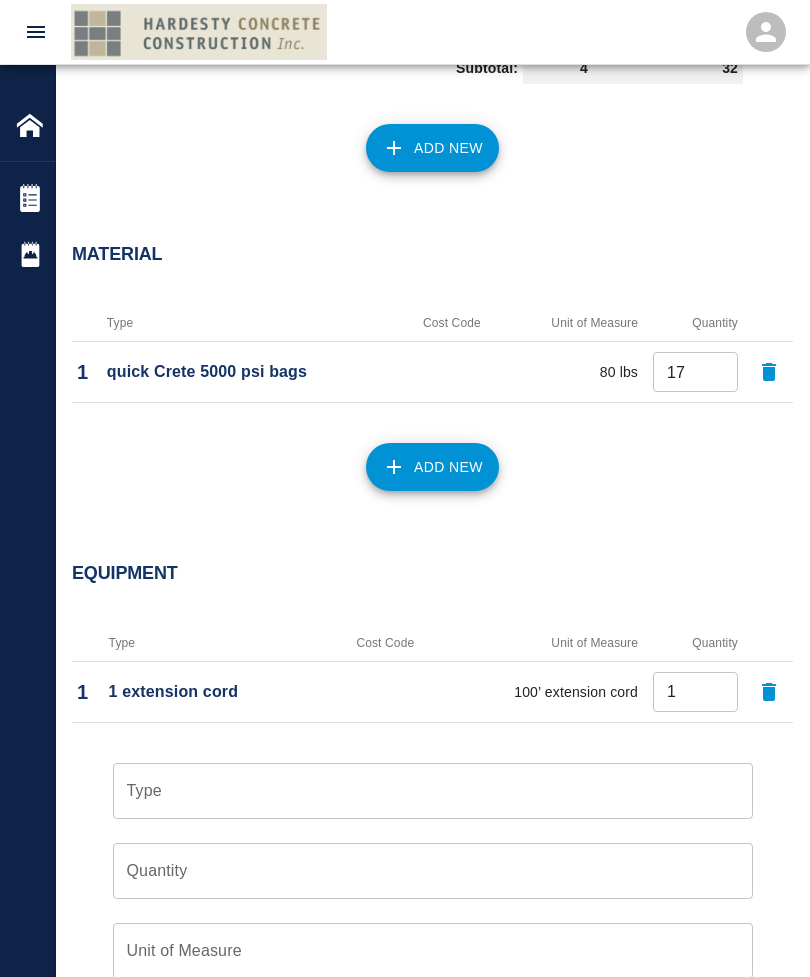 click on "Type" at bounding box center (433, 791) 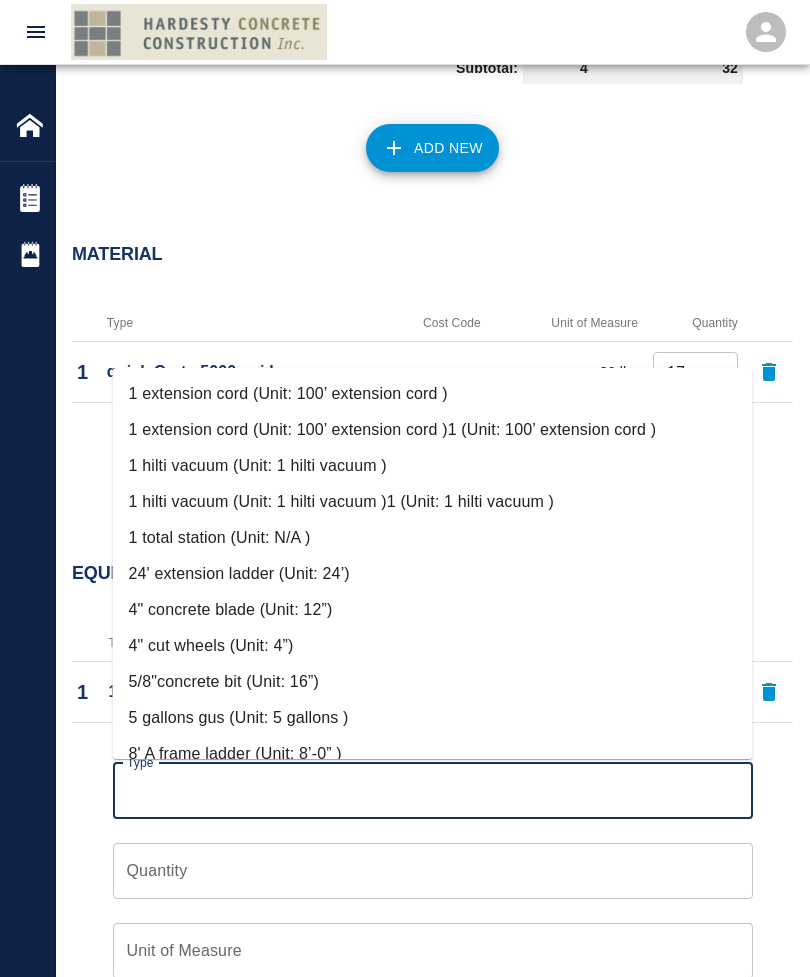 scroll, scrollTop: 1549, scrollLeft: 0, axis: vertical 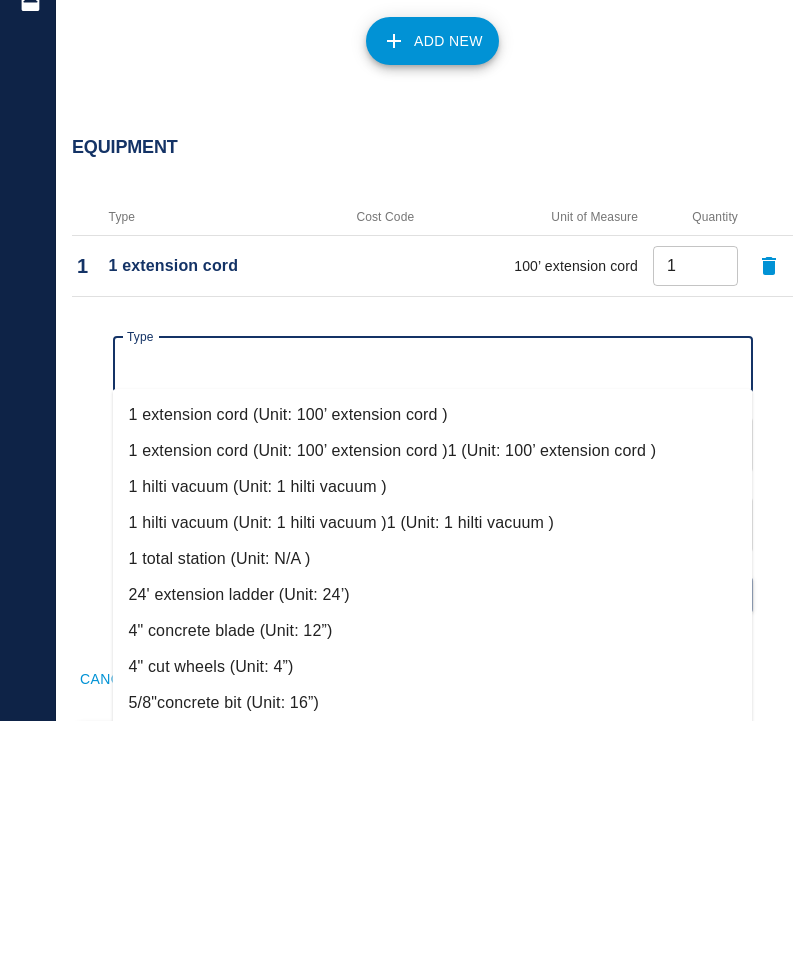 click on "1 hilti vacuum  (Unit: 1 hilti vacuum )1 (Unit: 1 hilti vacuum )" at bounding box center [433, 779] 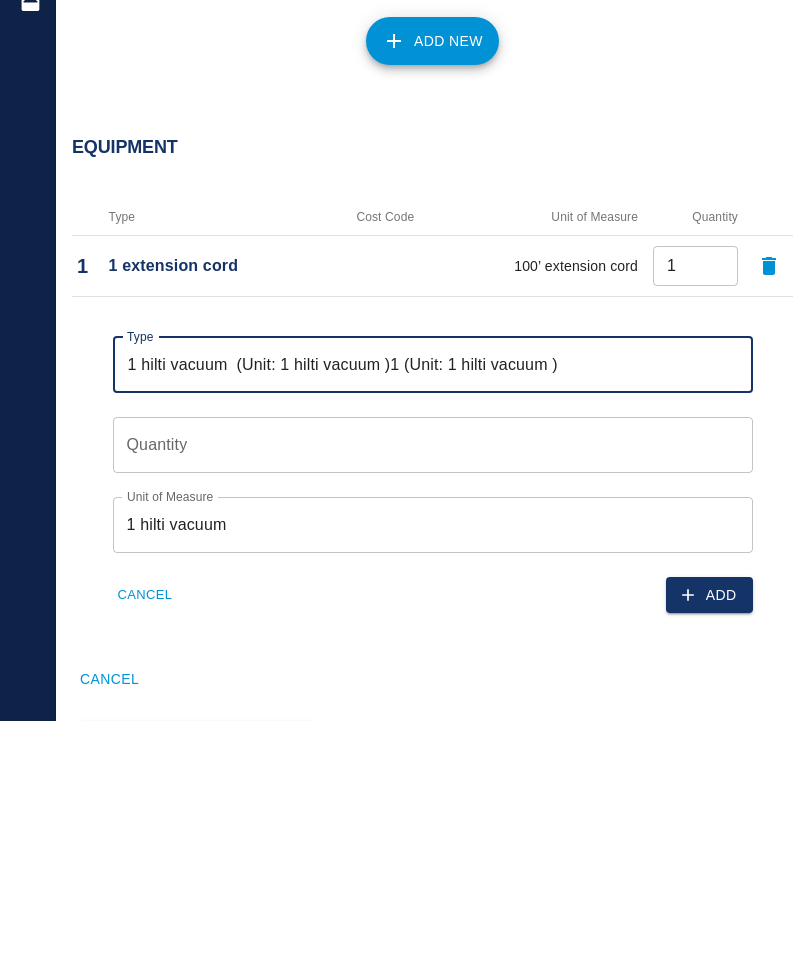 click on "Quantity Quantity" at bounding box center [433, 701] 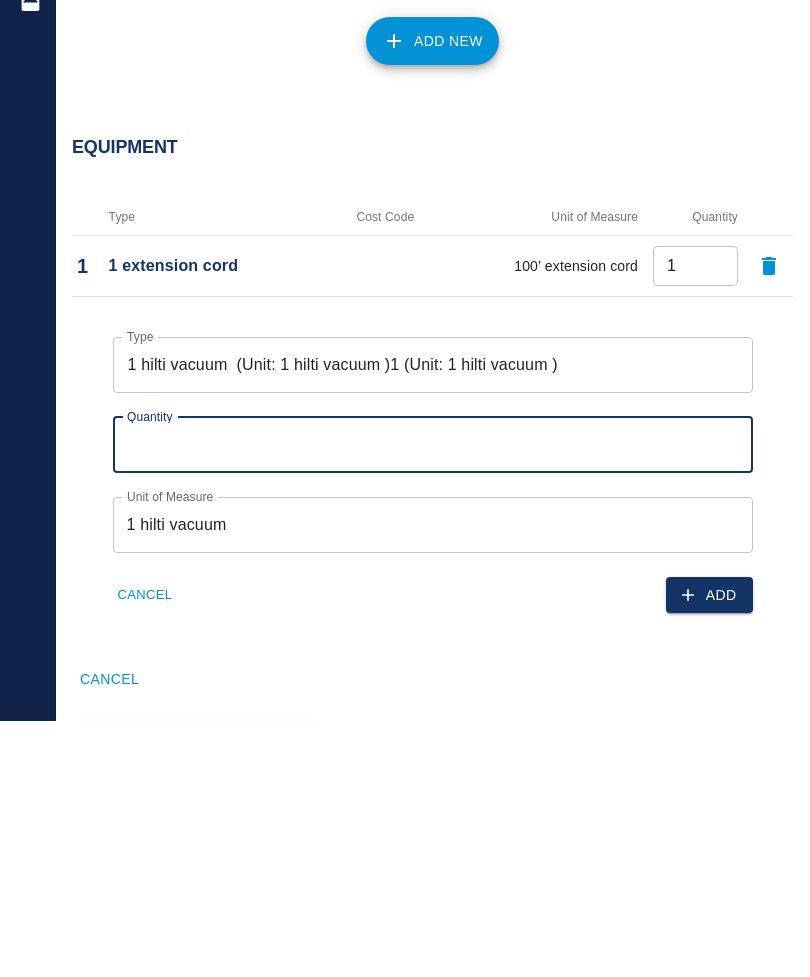 type on "1" 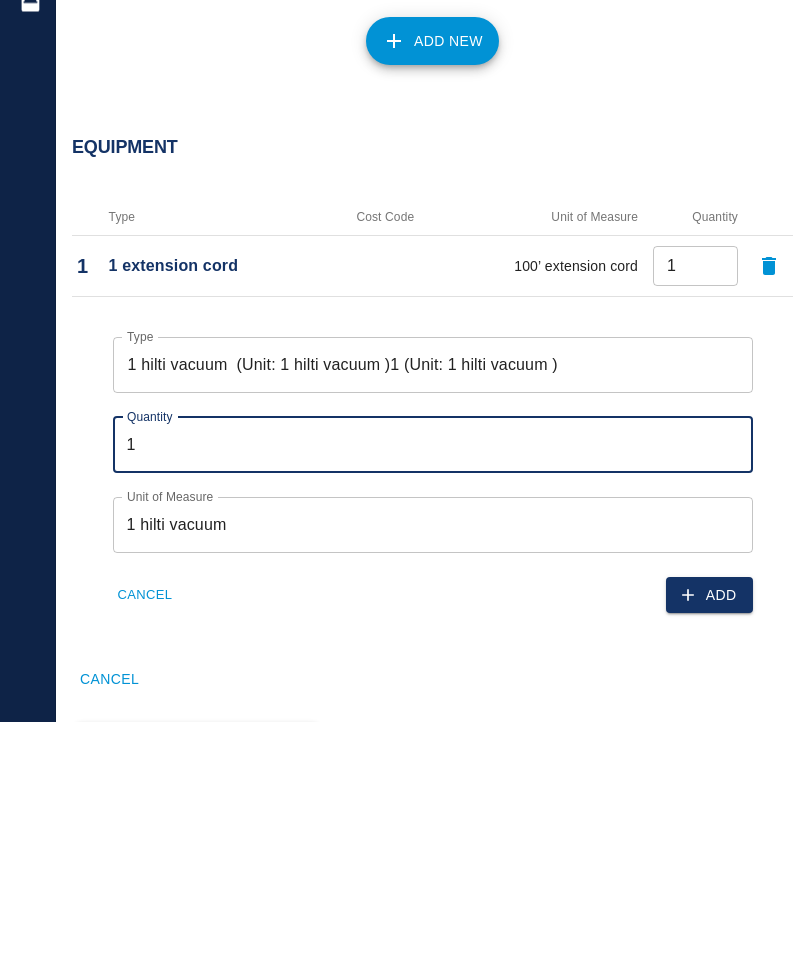 click on "Add" at bounding box center (709, 851) 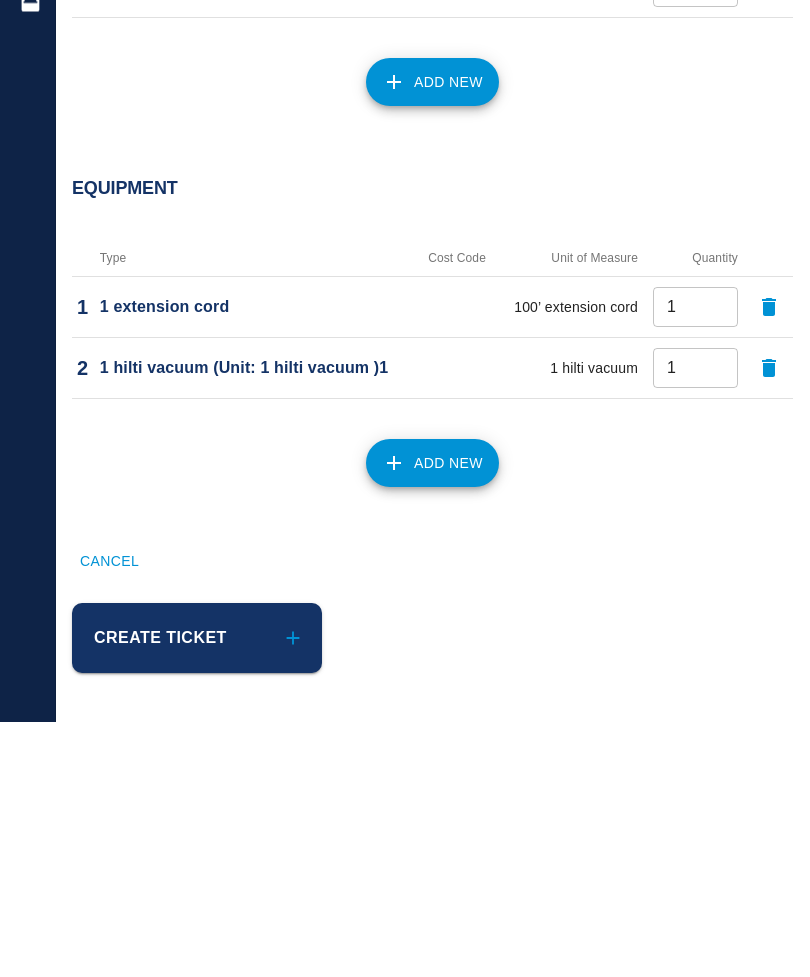 scroll, scrollTop: 1440, scrollLeft: 0, axis: vertical 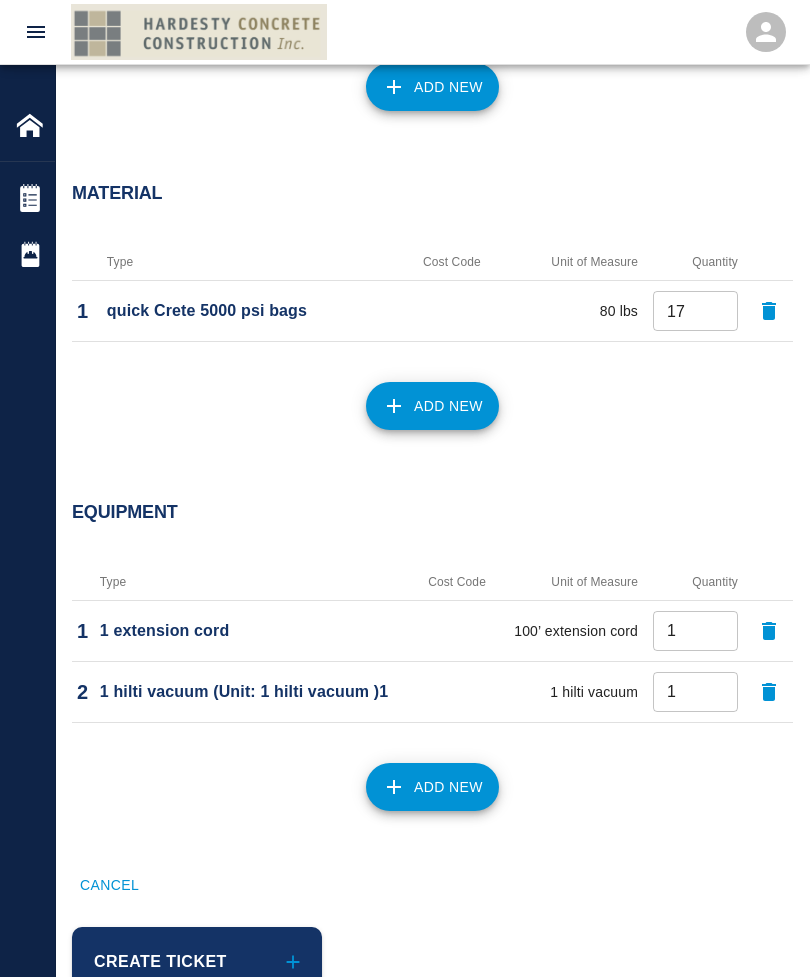 click on "Add New" at bounding box center [432, 787] 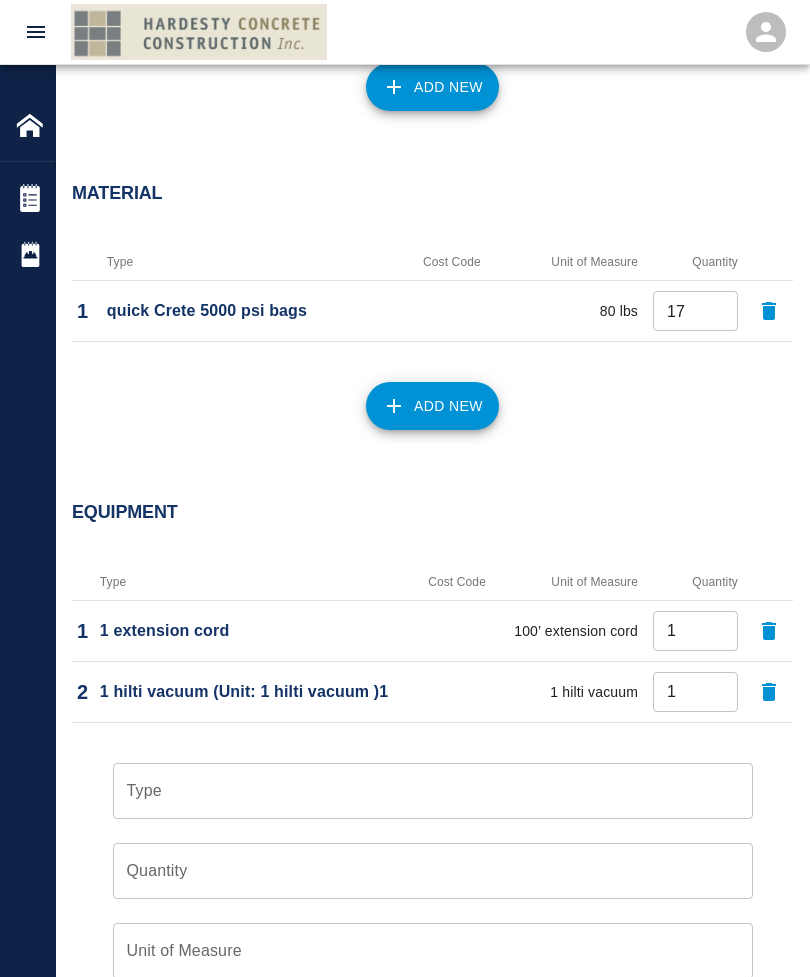 click on "Type" at bounding box center (433, 791) 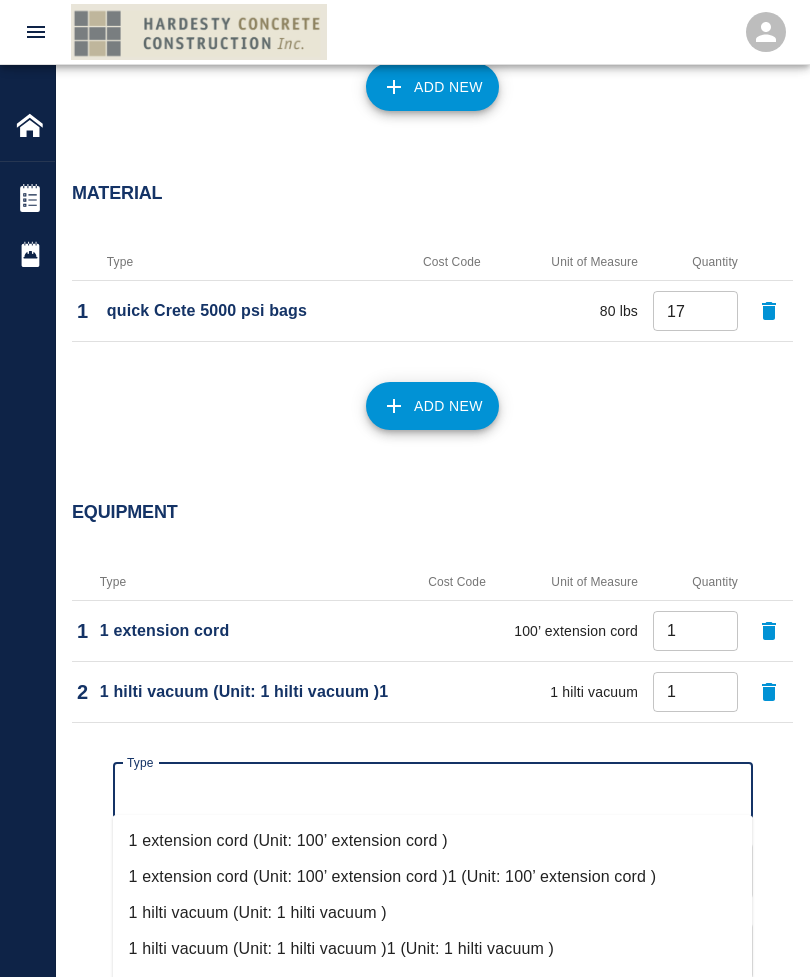 scroll, scrollTop: 1610, scrollLeft: 0, axis: vertical 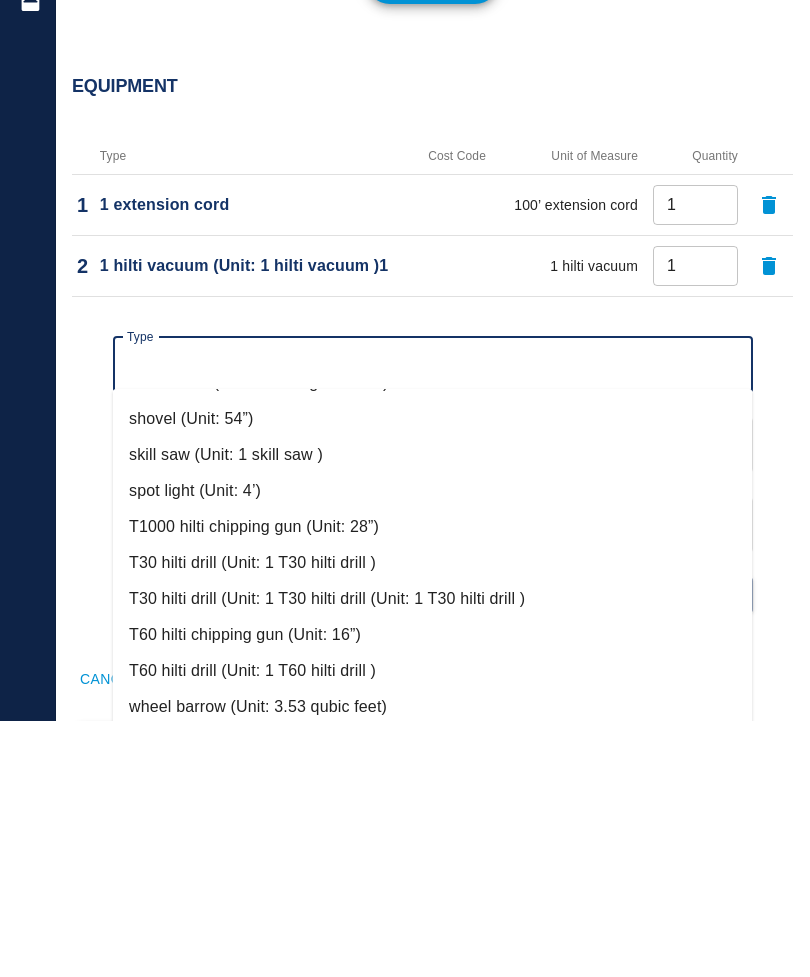 click on "wheel barrow  (Unit: 3.53 qubic feet)" at bounding box center [433, 963] 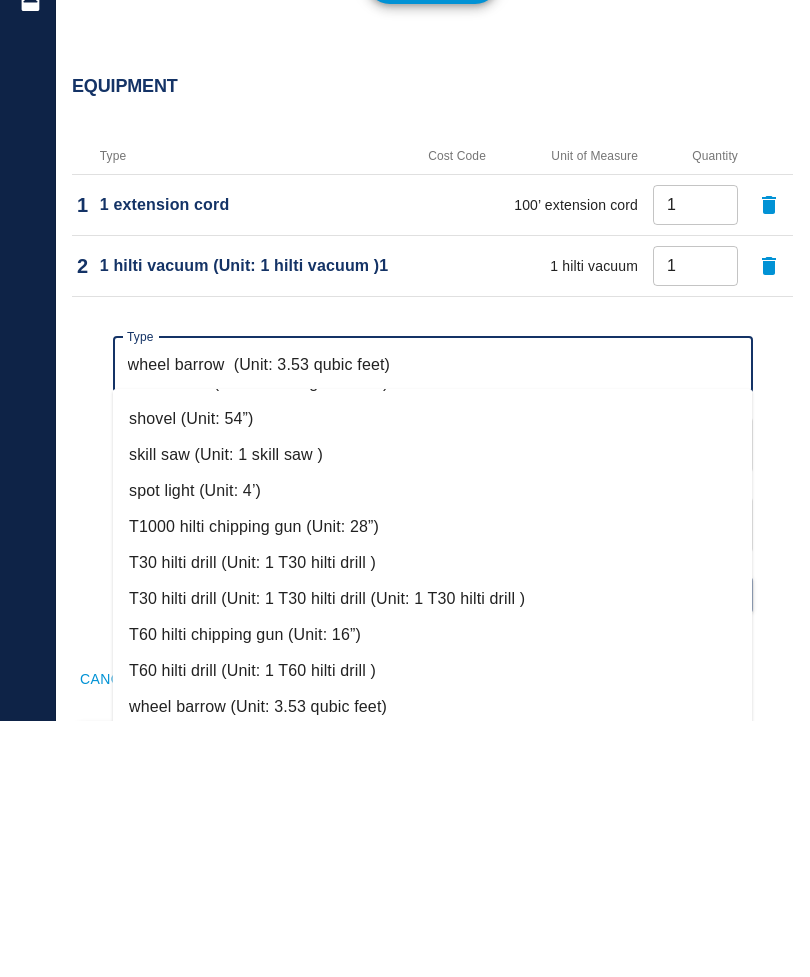 type on "3.53 qubic feet" 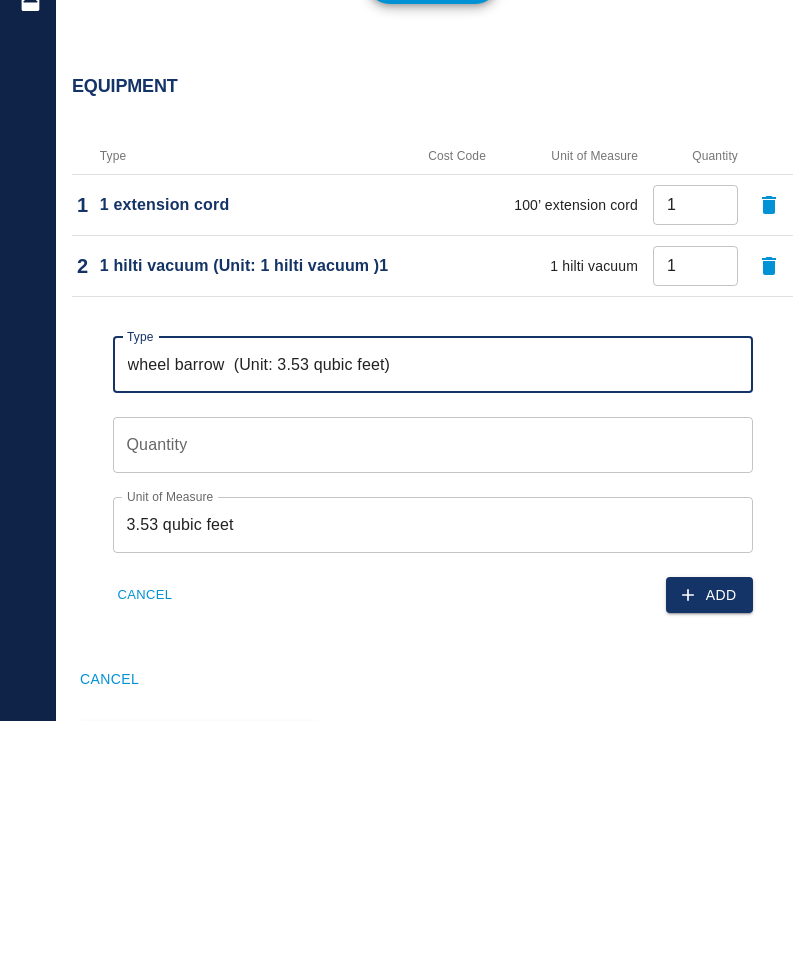 click on "Quantity Quantity" at bounding box center (433, 701) 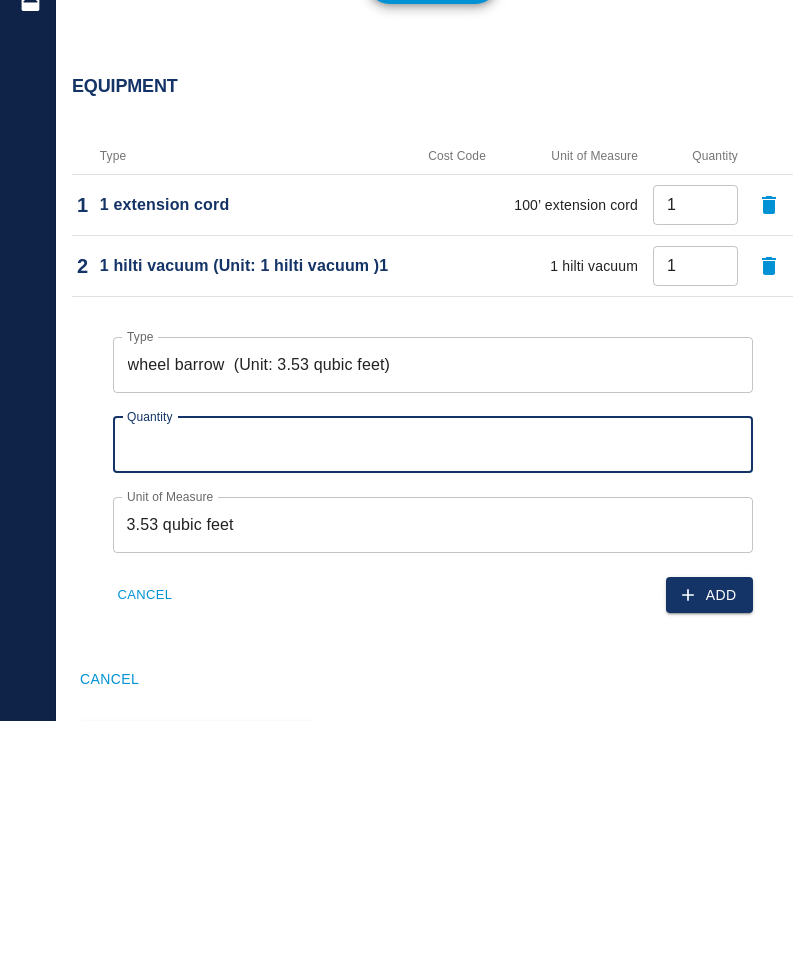 type on "1" 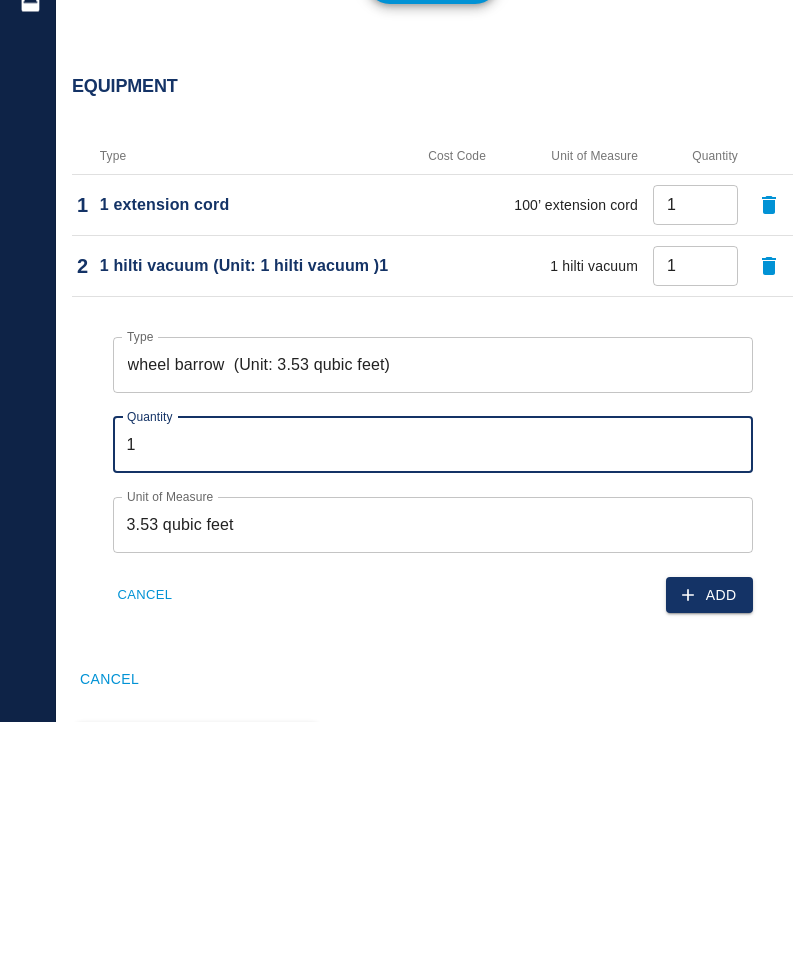 click 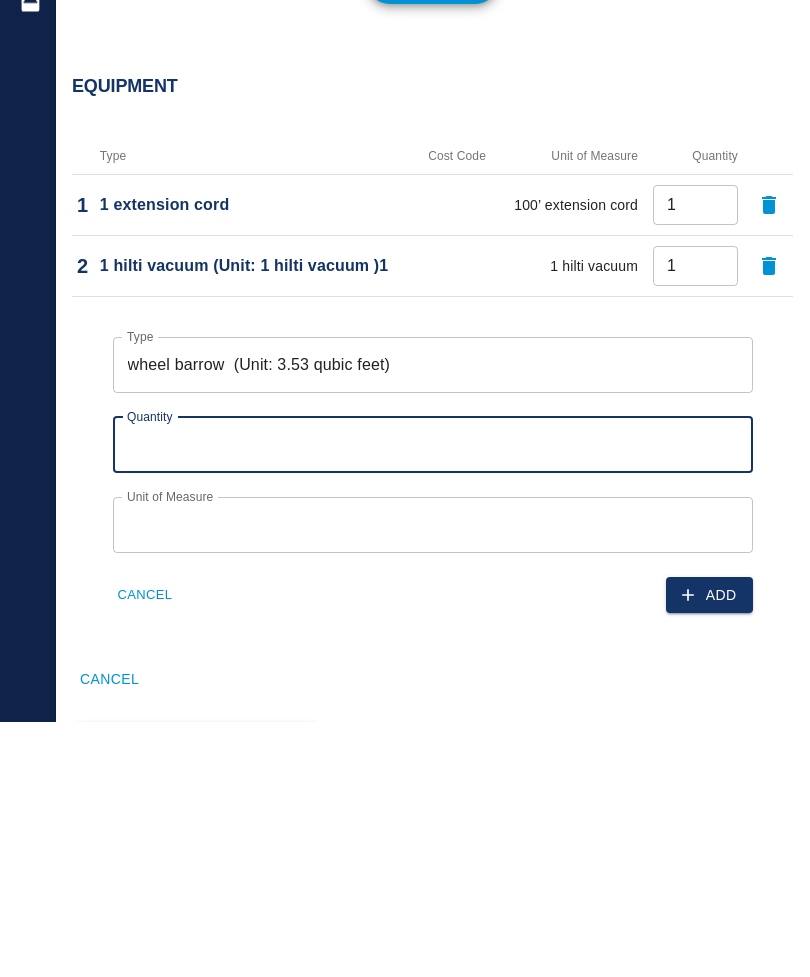 scroll, scrollTop: 1501, scrollLeft: 0, axis: vertical 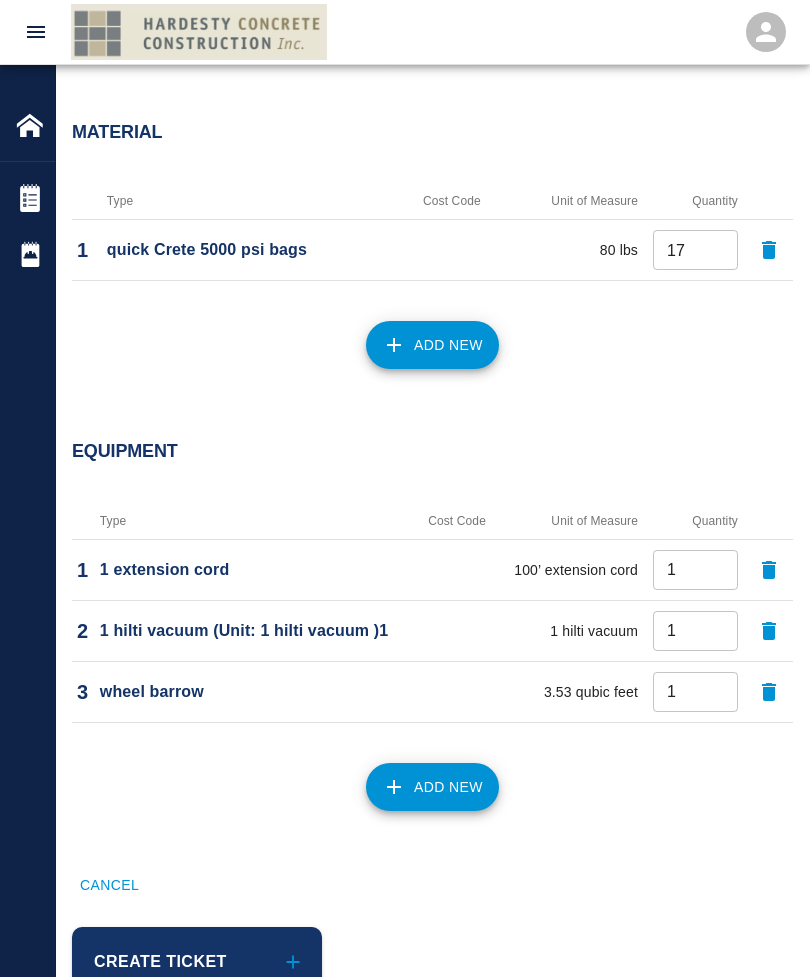 click on "Create Ticket" at bounding box center [197, 962] 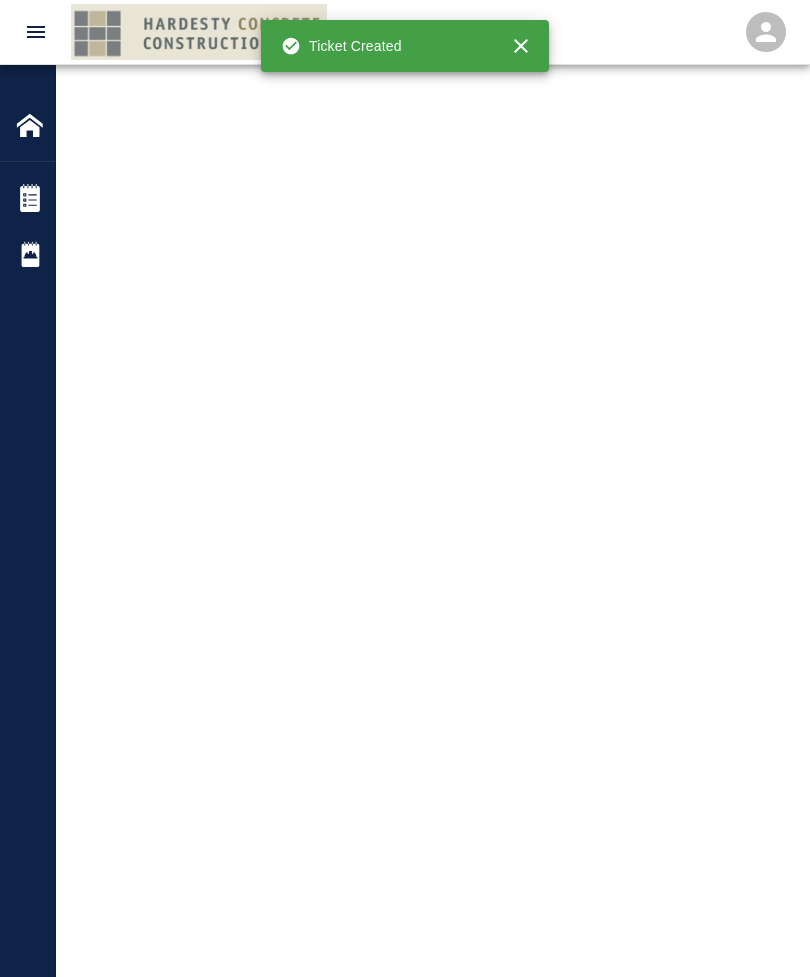 scroll, scrollTop: 0, scrollLeft: 0, axis: both 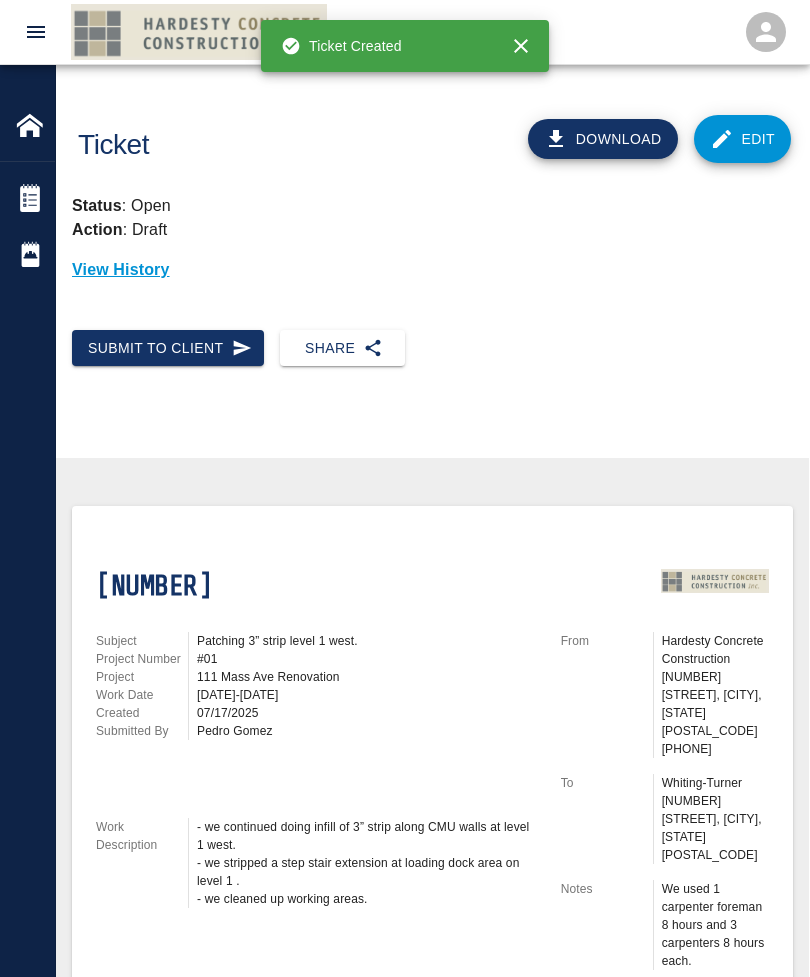 click on "Share" at bounding box center [342, 348] 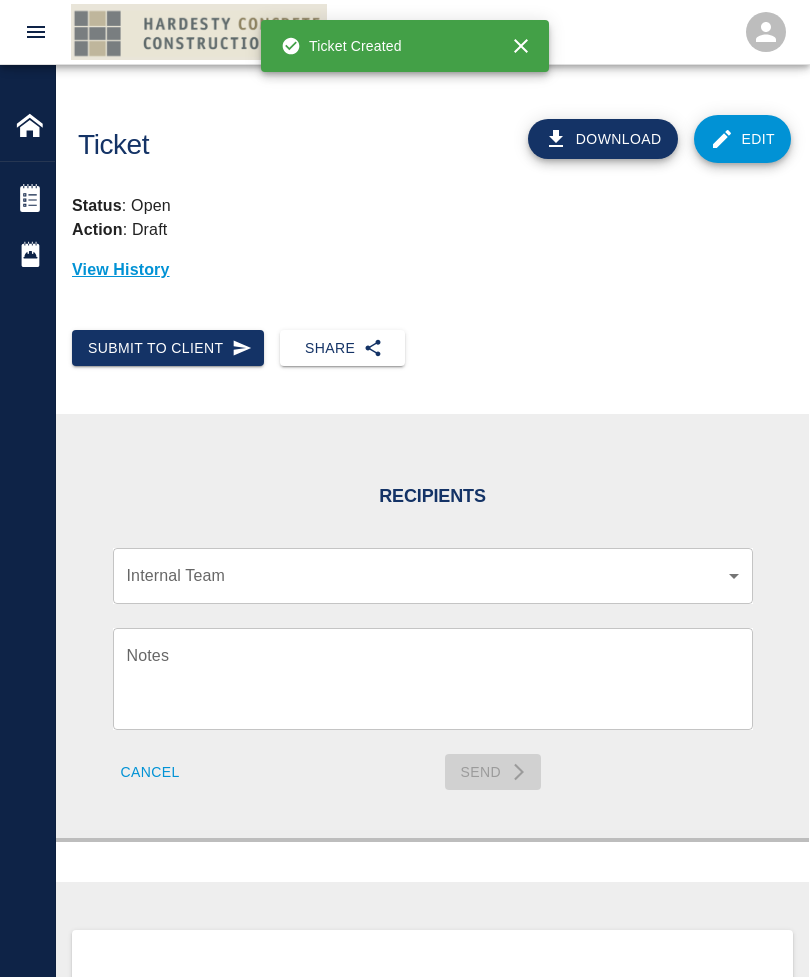 click on "Home 111 Mass Ave Renovation Tickets Daily Reports Powered By Terms of Service  |  Privacy Policy Ticket Download Edit Status :   Open Action :   Draft View History Submit to Client Share Recipients Internal Team ​ Internal Team Notes x Notes Cancel Send Recipients Send to TracFlo User Manager ​ Manager Superintendent ​ Superintendent Review Type Time and Materials tm Review Type Send me a copy Notes x Notes Upload Attachments (10MB limit) Choose file No file chosen Upload Another File Cancel Send Request Time and Material Revision Notes   * x Notes   * Upload Attachments (10MB limit) Choose file No file chosen Upload Another File Cancel Send Time and Materials Reject Notes   * x Notes   * Upload Attachments (10MB limit) Choose file No file chosen Upload Another File Cancel Send Signature acknowledges time and material used, but does not change contractual obligations of either party Approve Ticket Time and Materials Signature Clear Notes x Notes Upload Attachments (10MB limit) Choose file Cancel" at bounding box center (405, 488) 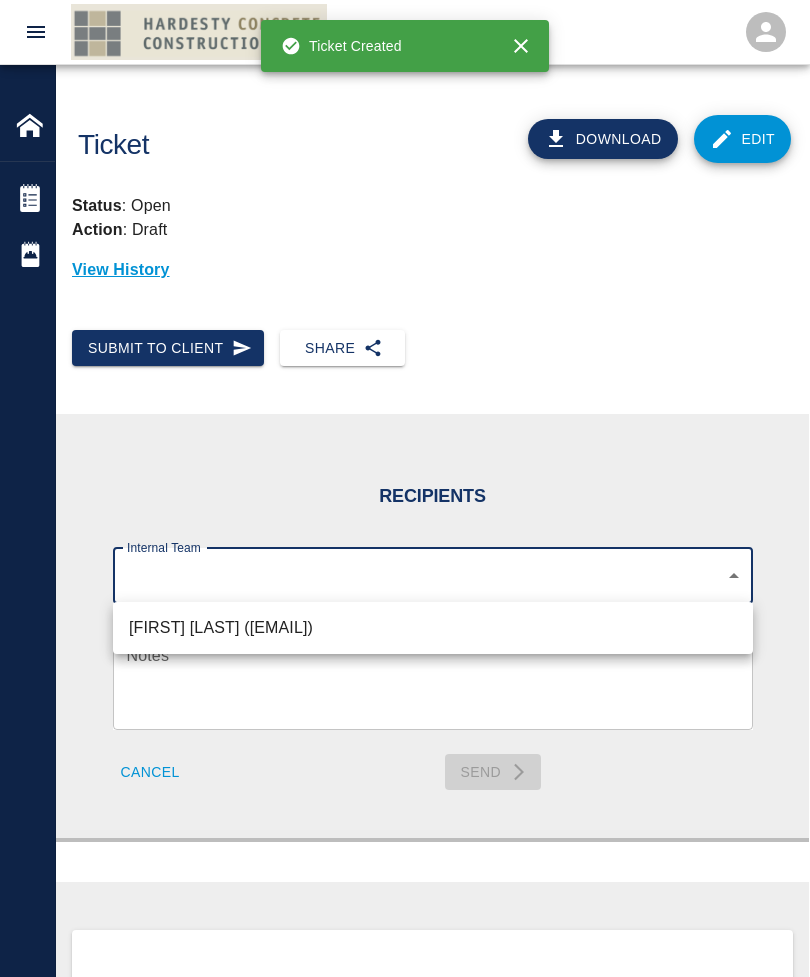 click on "[FIRST] [LAST] ([EMAIL])" at bounding box center (433, 628) 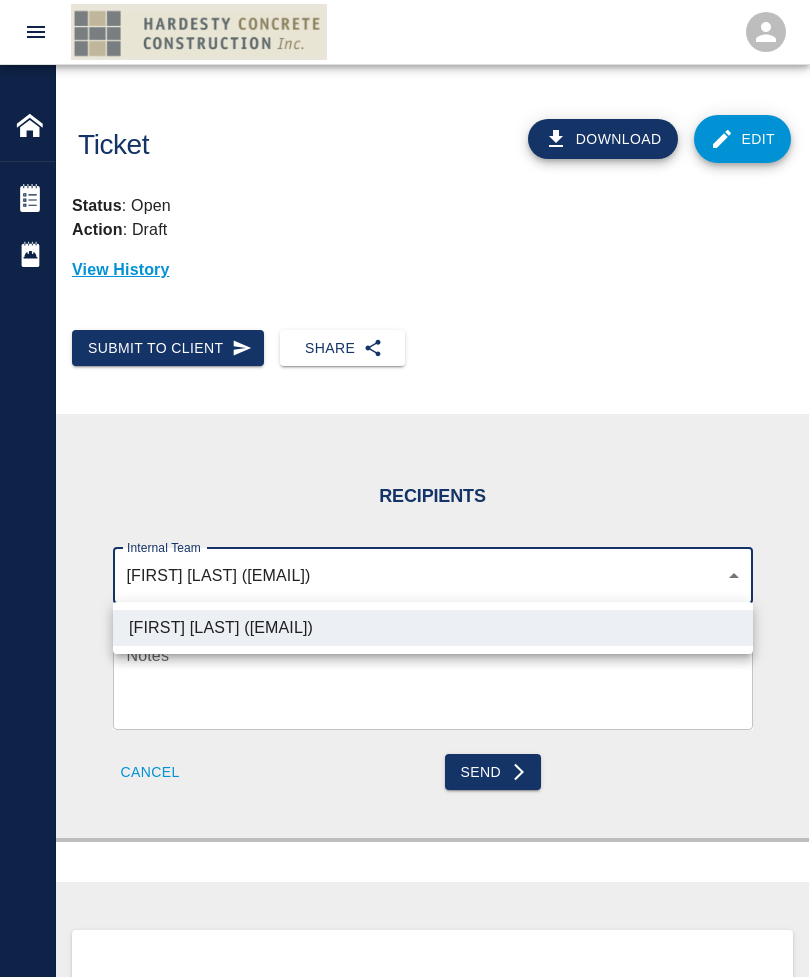 click at bounding box center [405, 488] 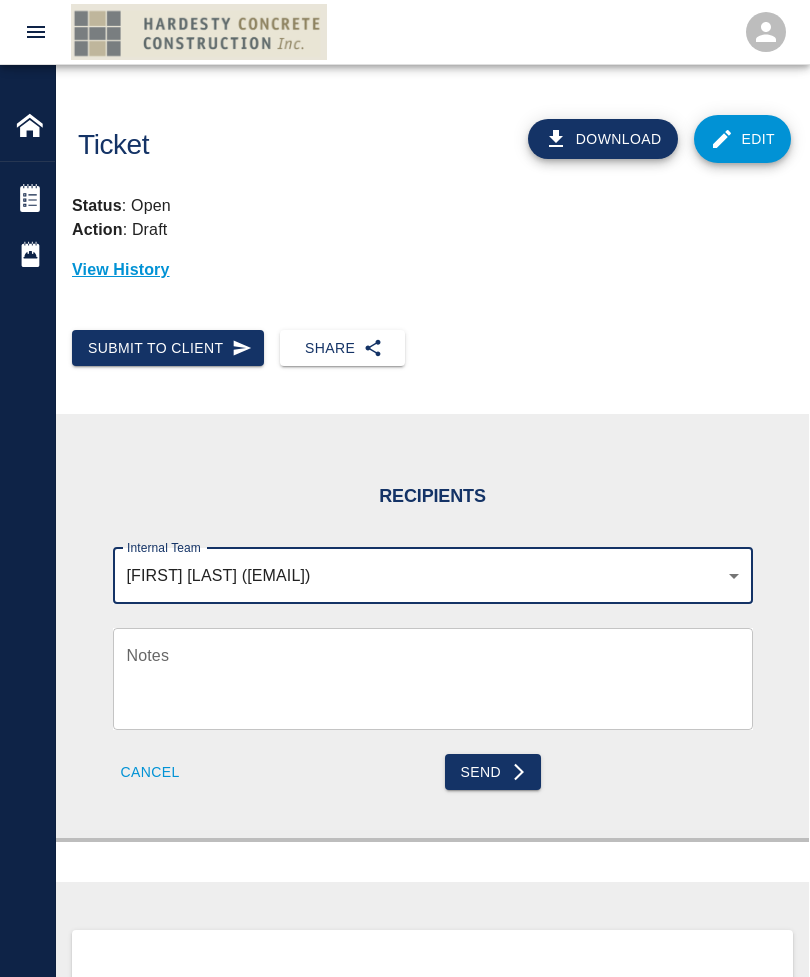 click on "Notes" at bounding box center [433, 678] 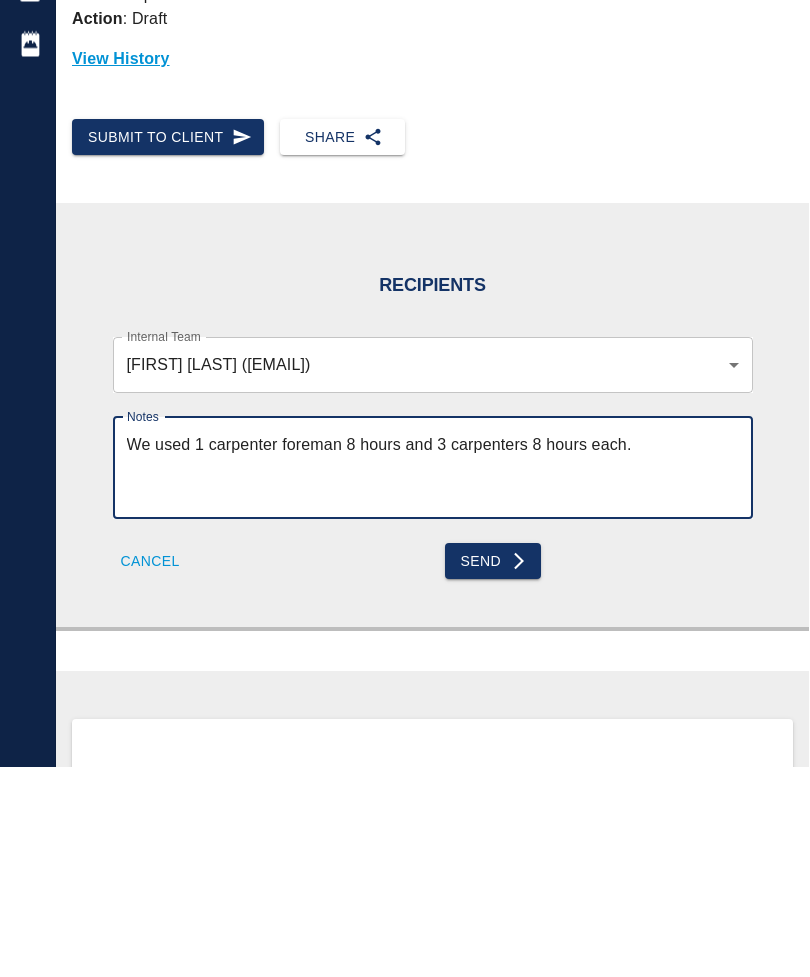 type on "We used 1 carpenter foreman 8 hours and 3 carpenters 8 hours each." 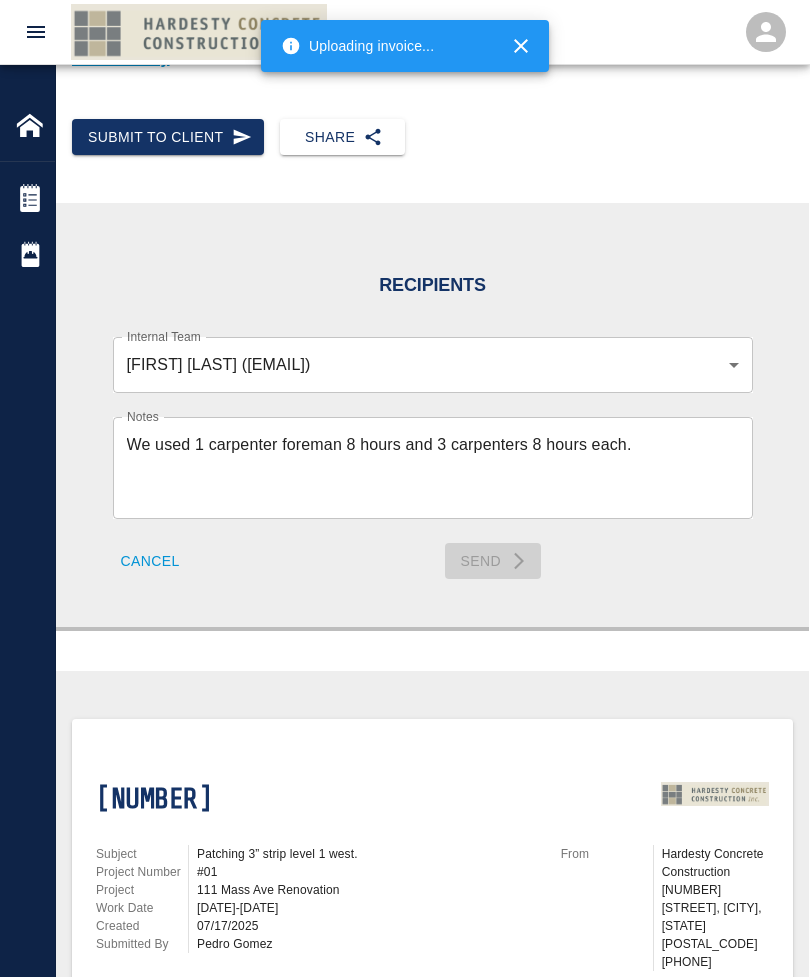 type 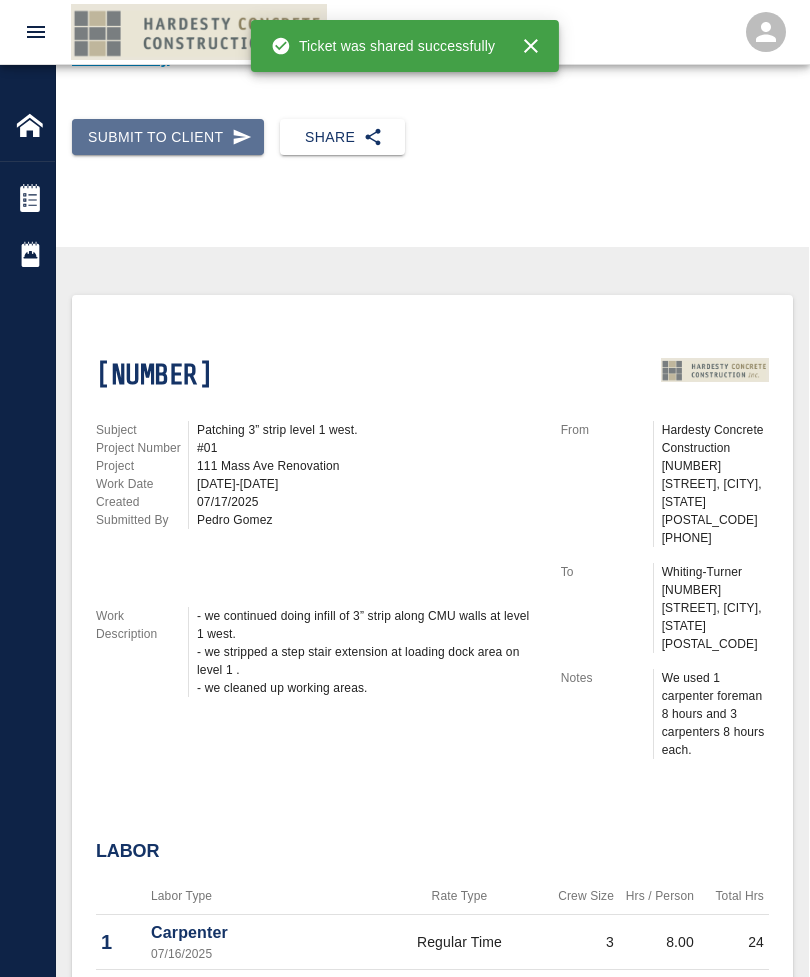 click on "Submit to Client" at bounding box center (168, 137) 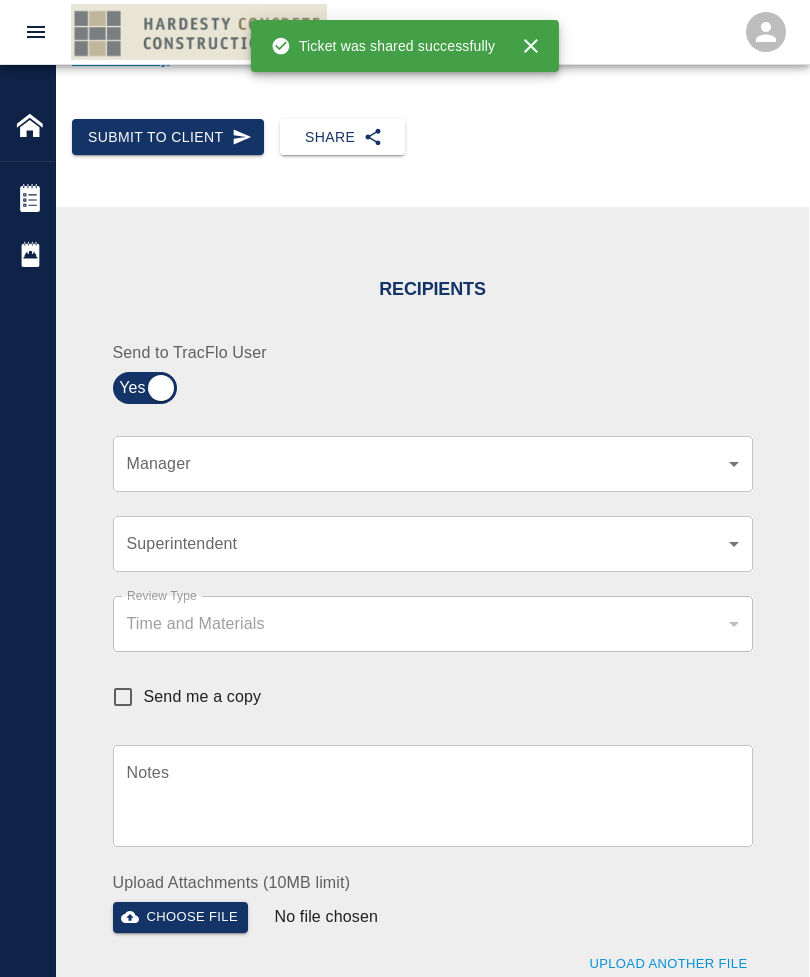 click on "Home 111 Mass Ave Renovation Tickets Daily Reports Powered By Terms of Service  |  Privacy Policy Ticket Download Edit Status :   Open Action :   Draft View History Submit to Client Share Recipients Internal Team ​ Internal Team Notes x Notes Cancel Send Recipients Send to TracFlo User Manager ​ Manager Superintendent ​ Superintendent Review Type Time and Materials tm Review Type Send me a copy Notes x Notes Upload Attachments (10MB limit) Choose file No file chosen Upload Another File Cancel Send Request Time and Material Revision Notes   * x Notes   * Upload Attachments (10MB limit) Choose file No file chosen Upload Another File Cancel Send Time and Materials Reject Notes   * x Notes   * Upload Attachments (10MB limit) Choose file No file chosen Upload Another File Cancel Send Signature acknowledges time and material used, but does not change contractual obligations of either party Approve Ticket Time and Materials Signature Clear Notes x Notes Upload Attachments (10MB limit) Choose file Cancel" at bounding box center [405, 277] 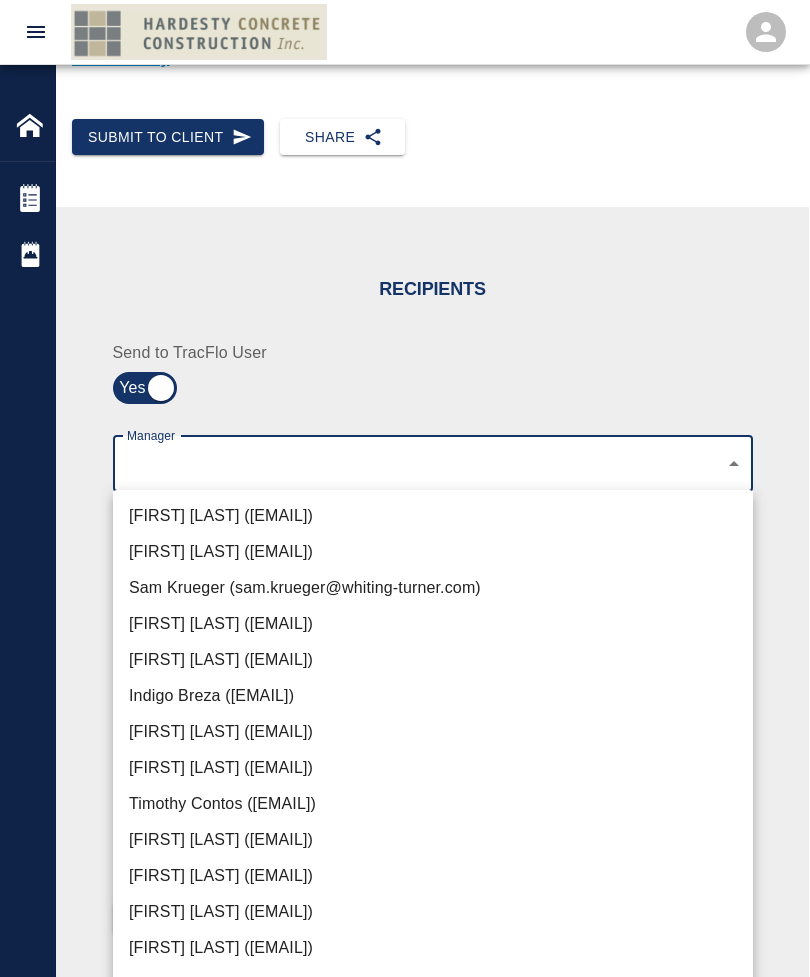 click on "[FIRST] [LAST] ([EMAIL])" at bounding box center [433, 768] 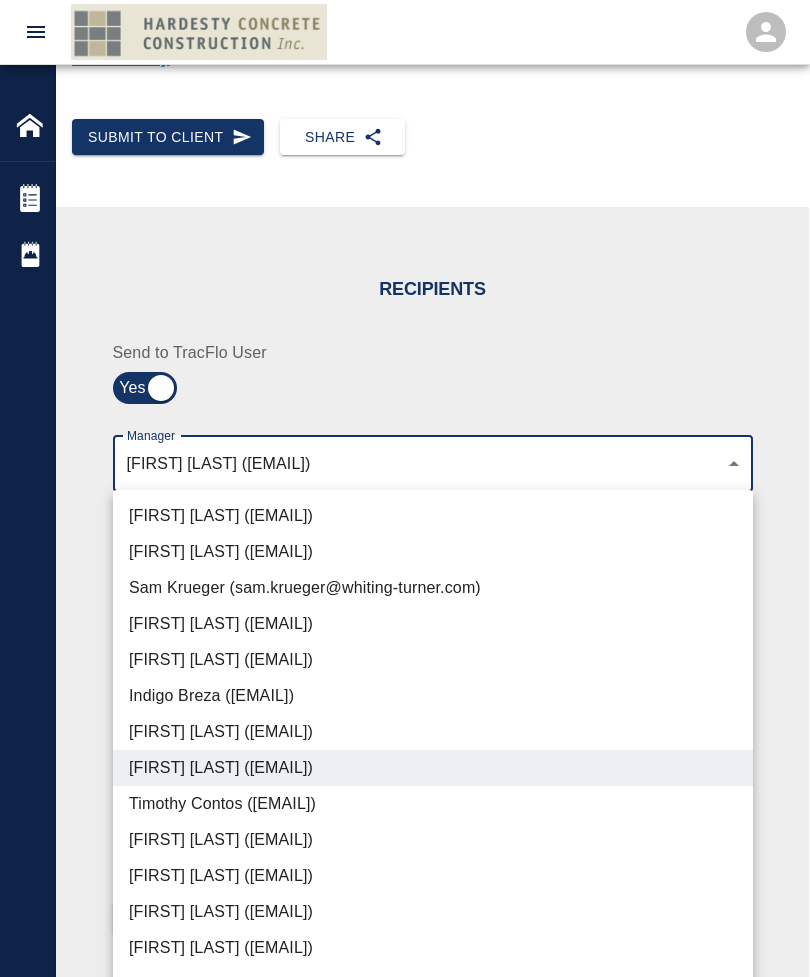 click at bounding box center (405, 488) 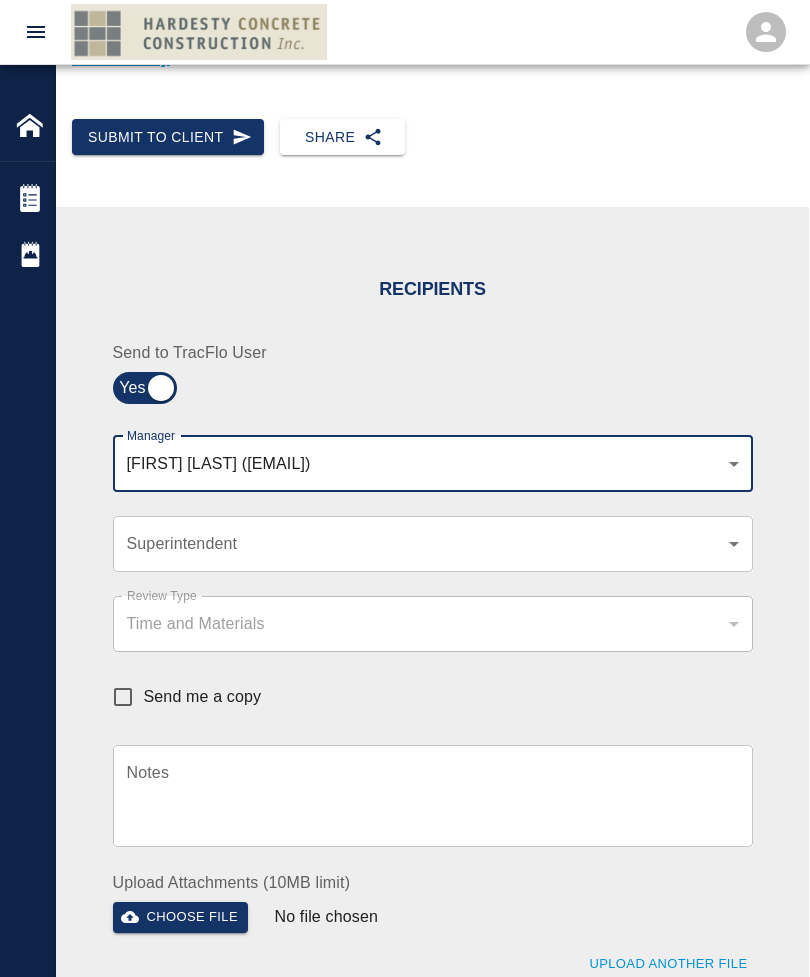 click on "Home 111 Mass Ave Renovation Tickets Daily Reports Powered By Terms of Service  |  Privacy Policy Ticket Download Edit Status :   Open Action :   Draft View History Submit to Client Share Recipients Internal Team ​ Internal Team Notes x Notes Cancel Send Recipients Send to TracFlo User Manager [FIRST] [LAST] ([EMAIL]) [PHONE] Manager Superintendent ​ Superintendent Review Type Time and Materials tm Review Type Send me a copy Notes x Notes Upload Attachments (10MB limit) Choose file No file chosen Upload Another File Cancel Send Request Time and Material Revision Notes   * x Notes   * Upload Attachments (10MB limit) Choose file No file chosen Upload Another File Cancel Send Time and Materials Reject Notes   * x Notes   * Upload Attachments (10MB limit) Choose file No file chosen Upload Another File Cancel Send Signature acknowledges time and material used, but does not change contractual obligations of either party Signature Clear Notes x" at bounding box center [405, 277] 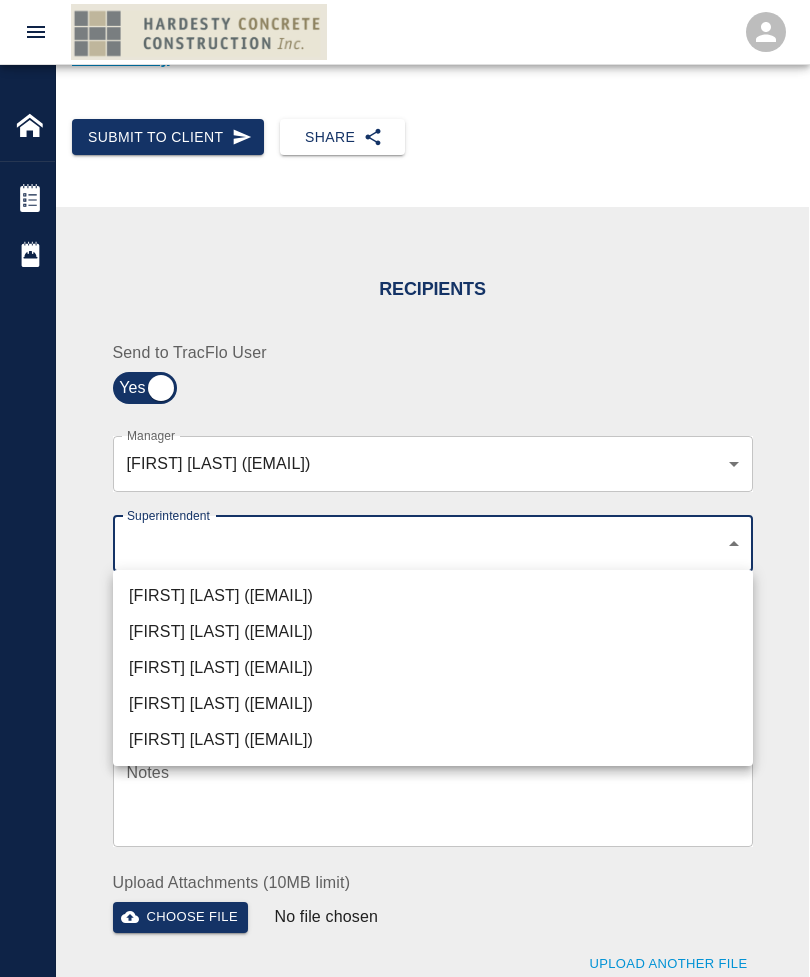 click on "[FIRST] [LAST] ([EMAIL])" at bounding box center [433, 668] 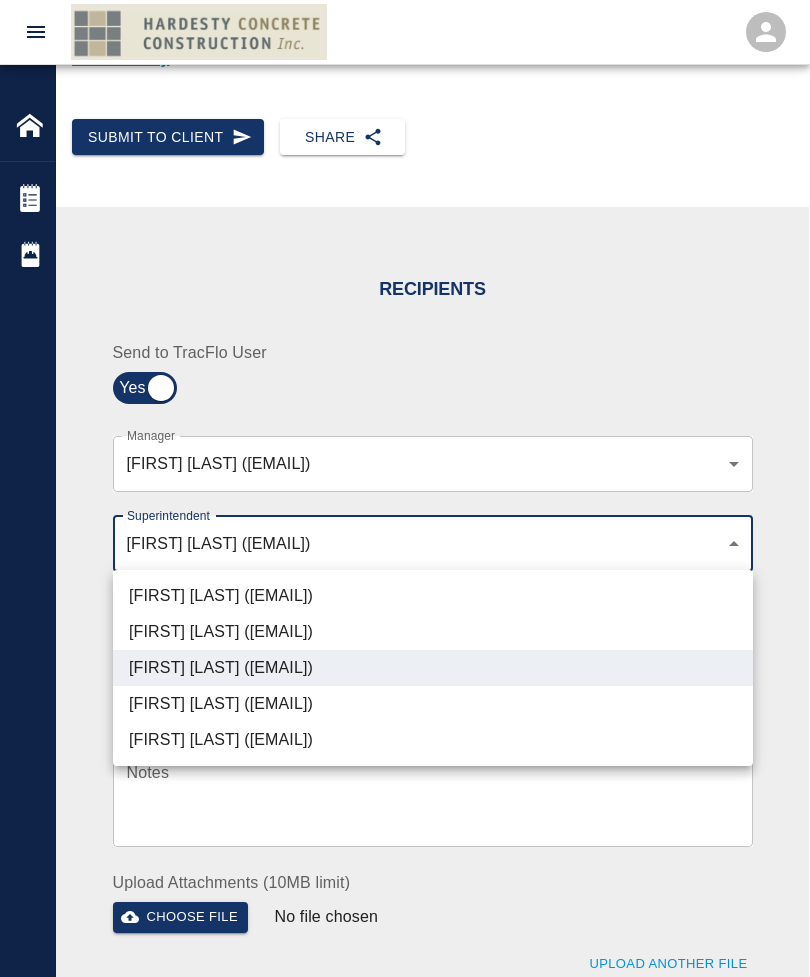 click at bounding box center [405, 488] 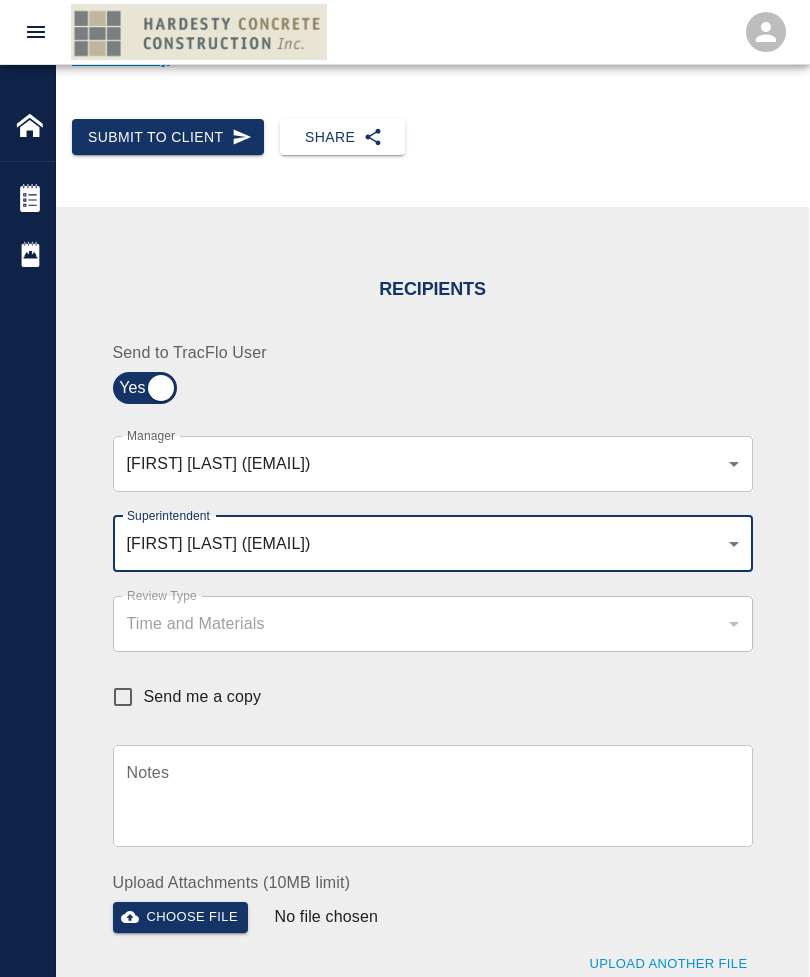 click on "Notes" at bounding box center [433, 795] 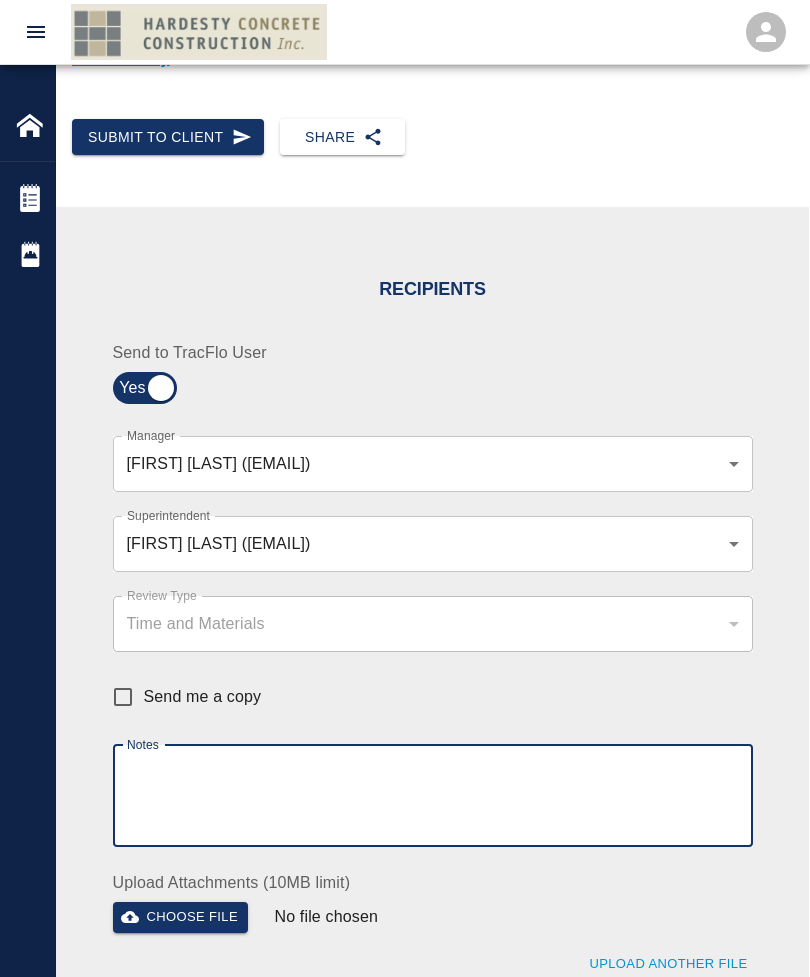 scroll, scrollTop: 324, scrollLeft: 0, axis: vertical 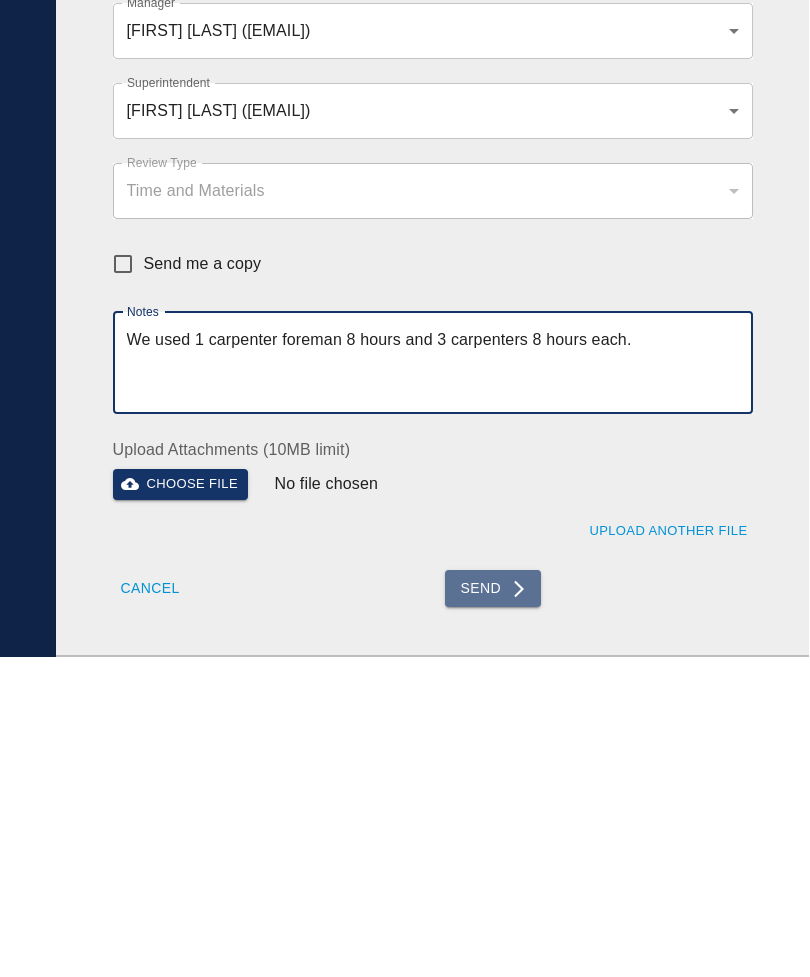 type on "We used 1 carpenter foreman 8 hours and 3 carpenters 8 hours each." 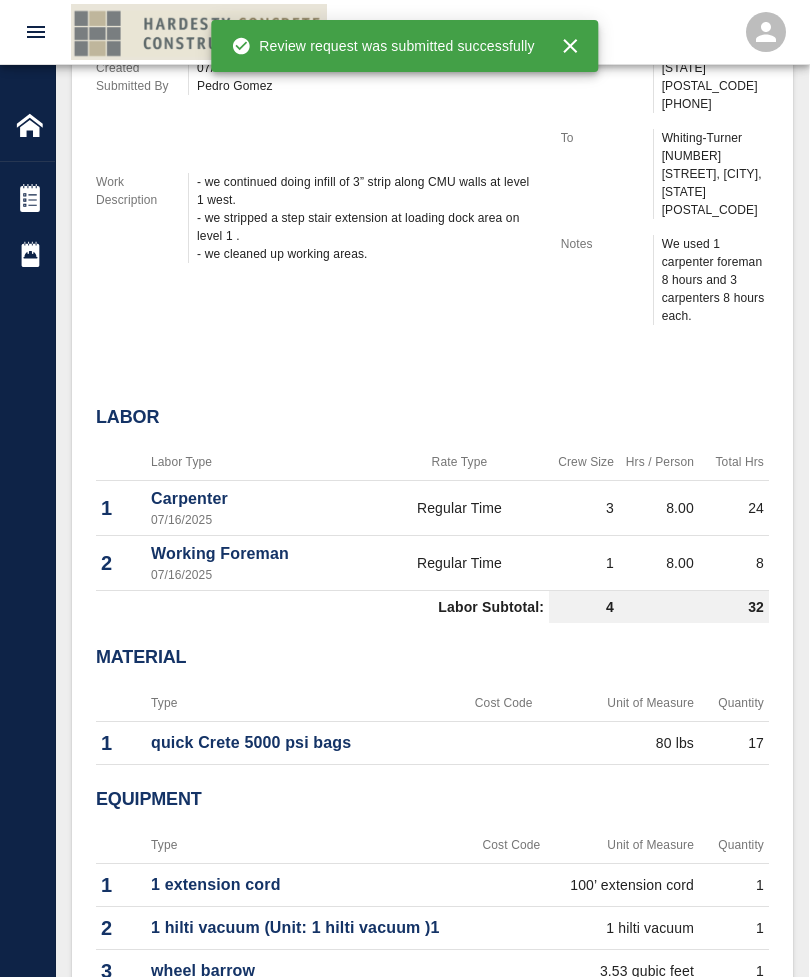 type 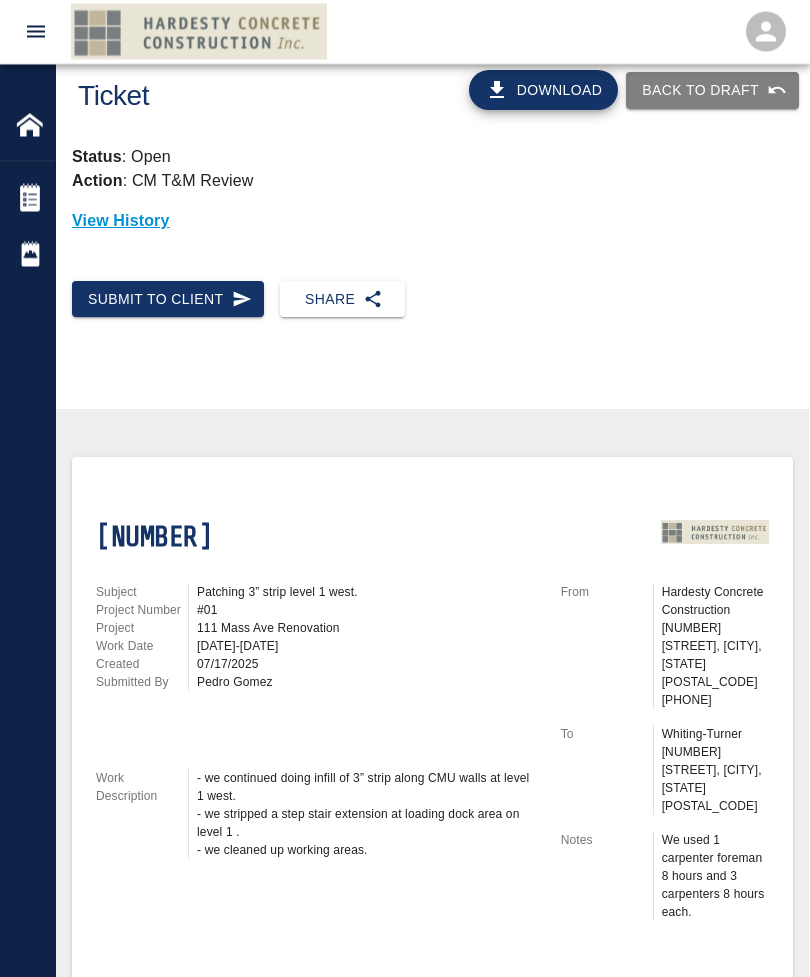 scroll, scrollTop: 0, scrollLeft: 0, axis: both 